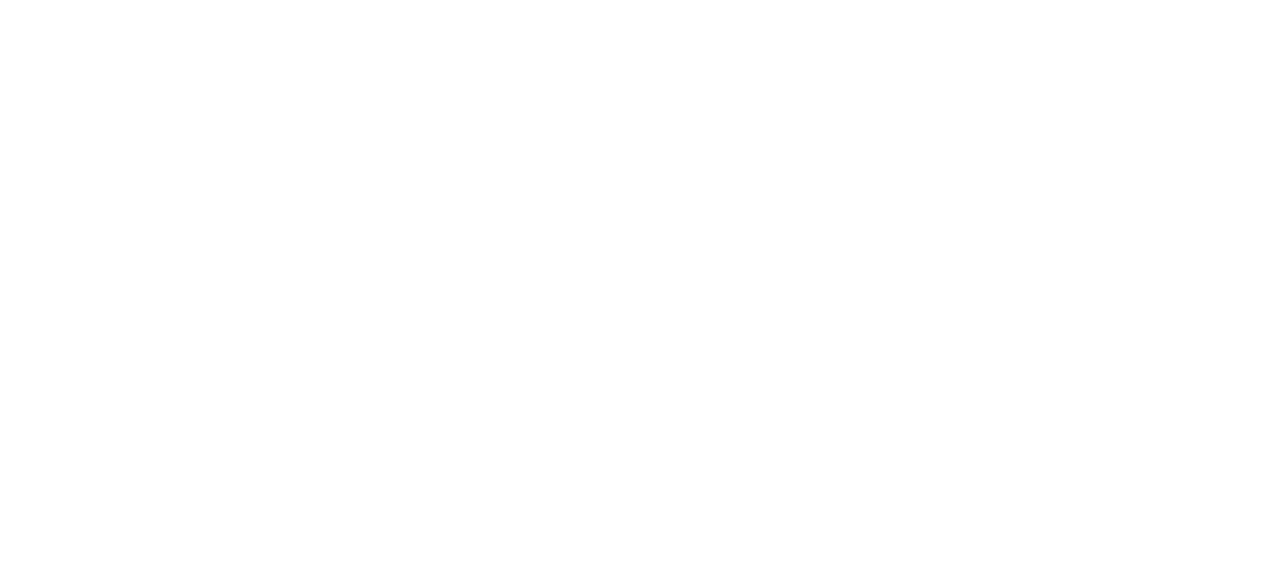 scroll, scrollTop: 0, scrollLeft: 0, axis: both 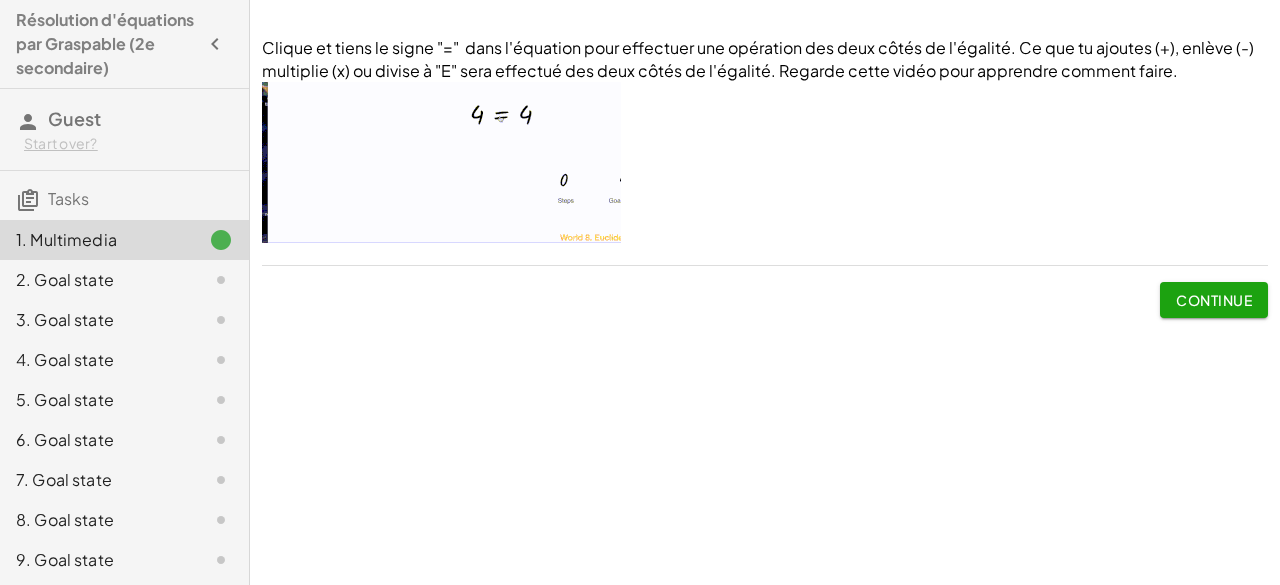 click on "Continue" 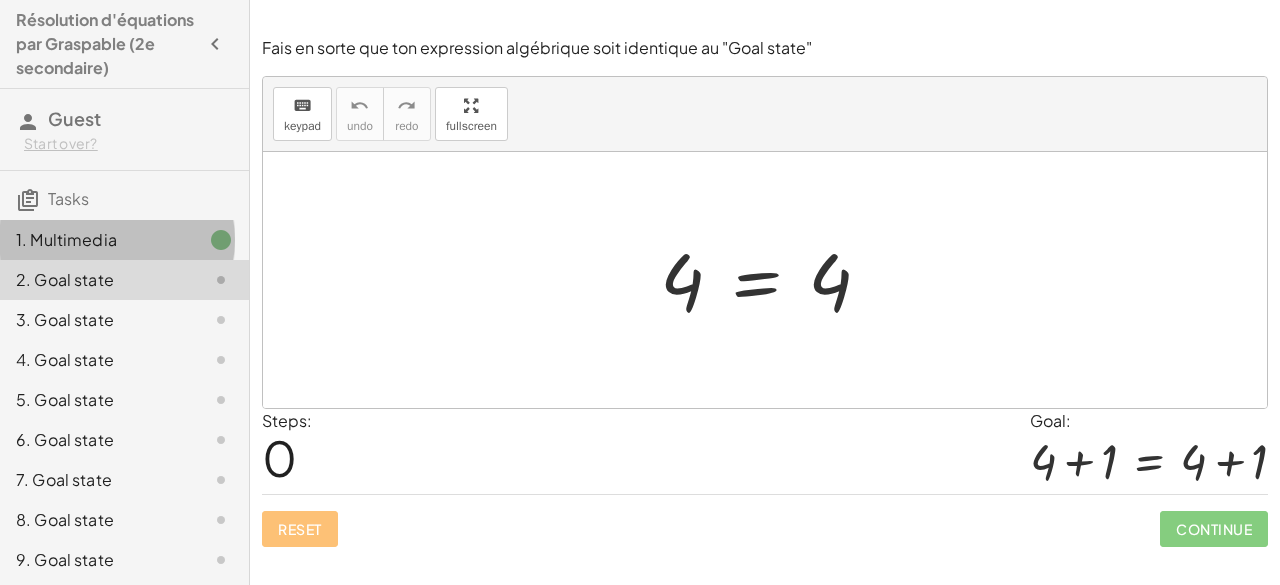 click on "1. Multimedia" 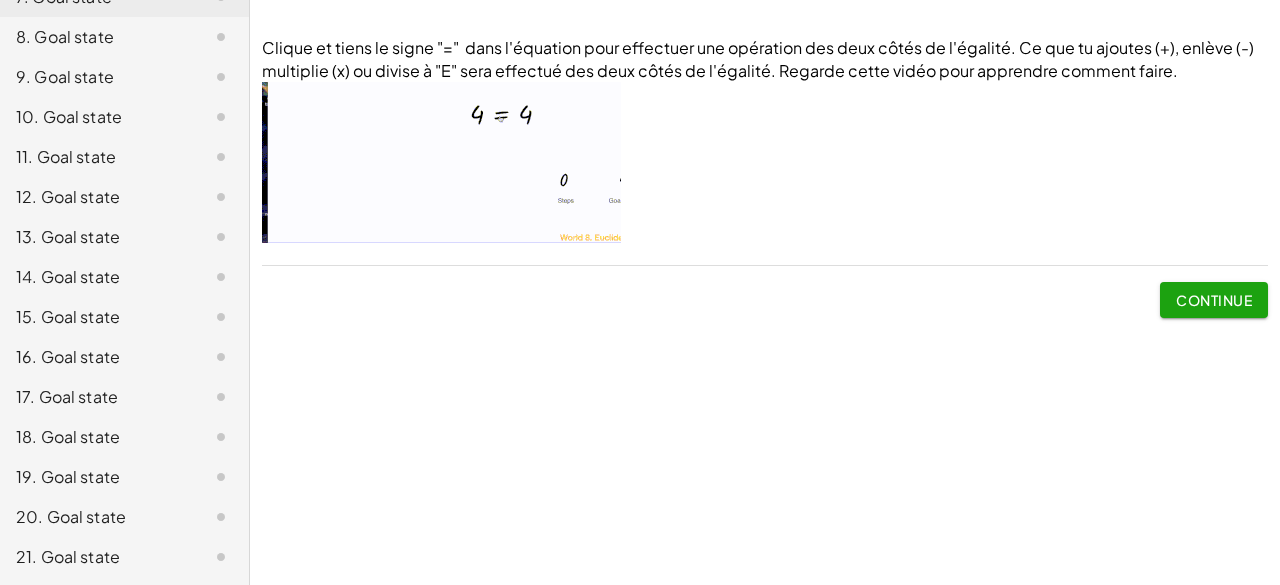 scroll, scrollTop: 0, scrollLeft: 0, axis: both 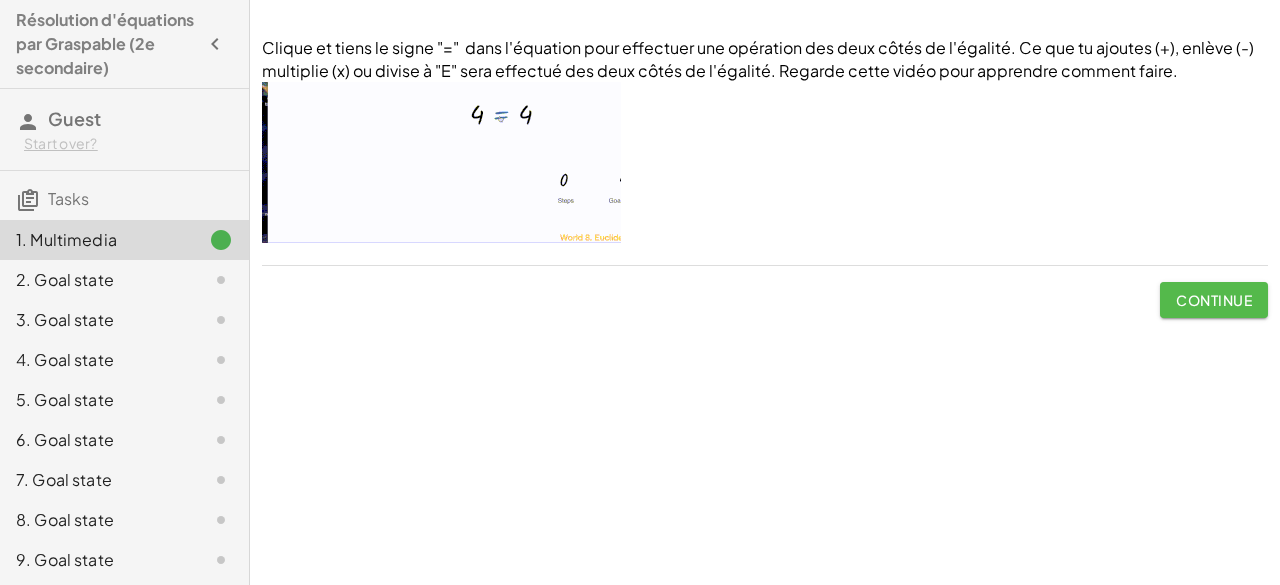 click on "Continue" 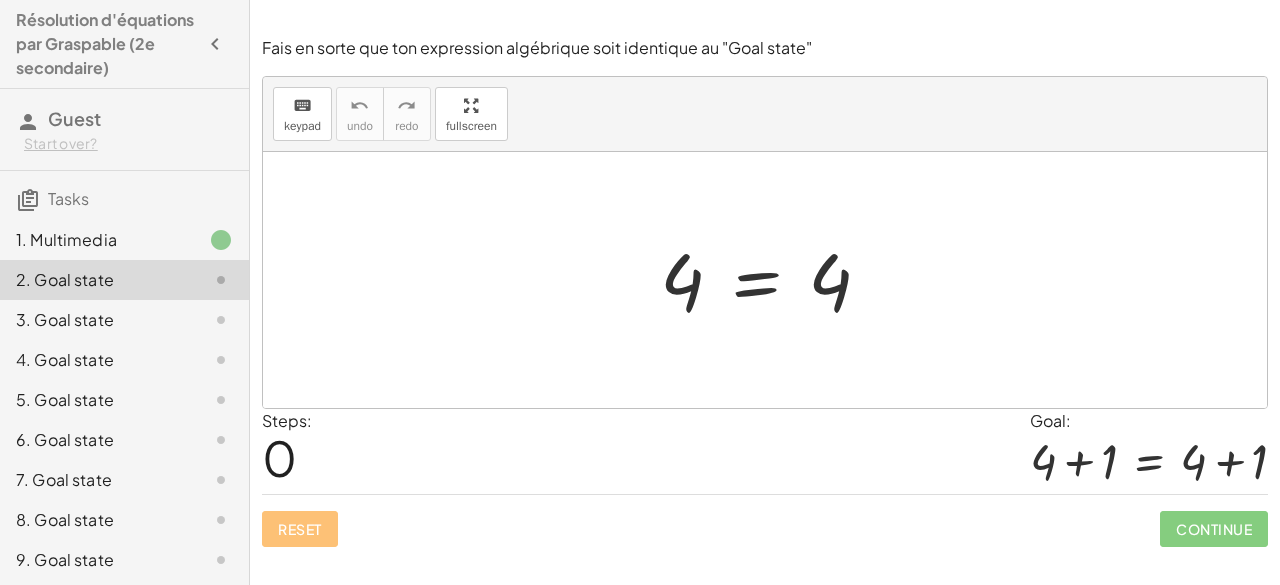 click at bounding box center (773, 280) 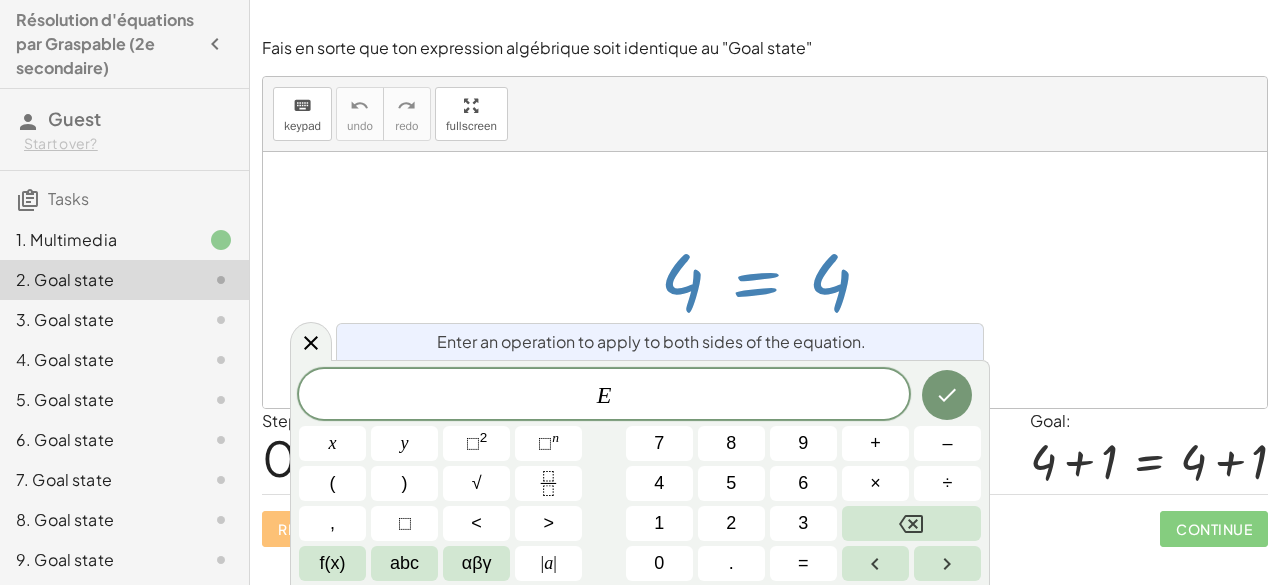 click at bounding box center [773, 280] 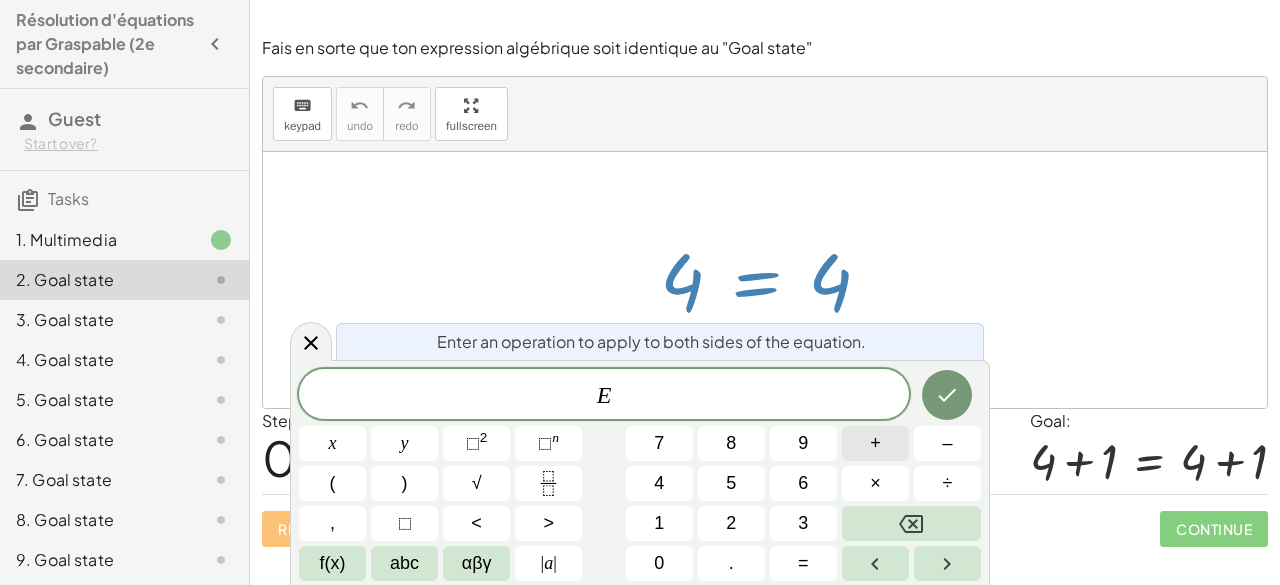 click on "+" at bounding box center (875, 443) 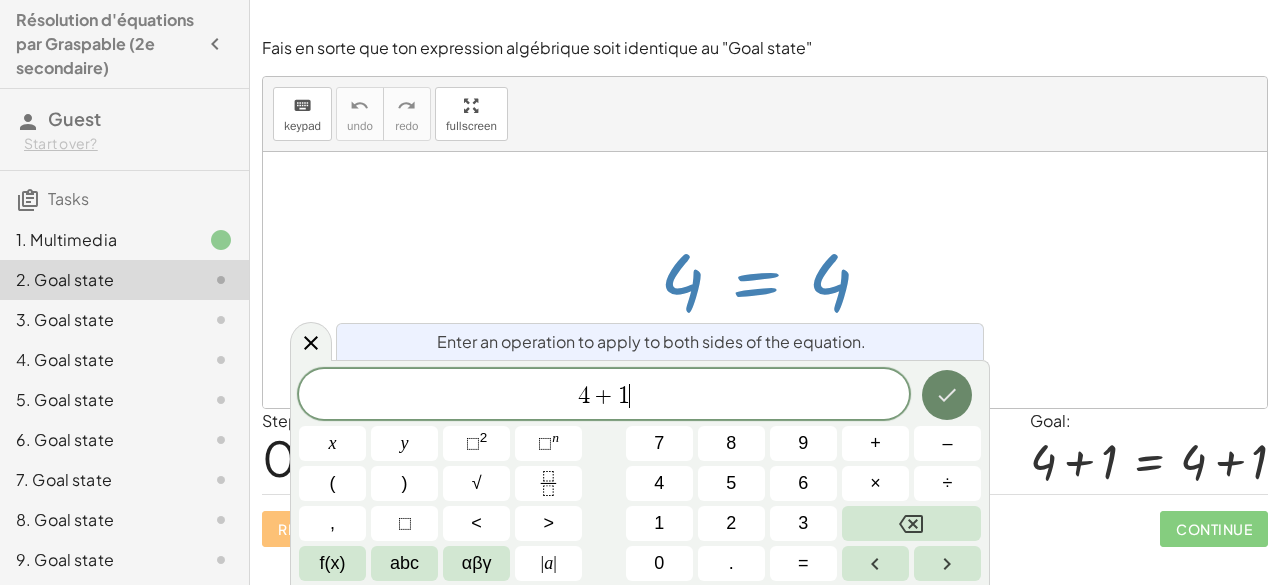 click at bounding box center [947, 395] 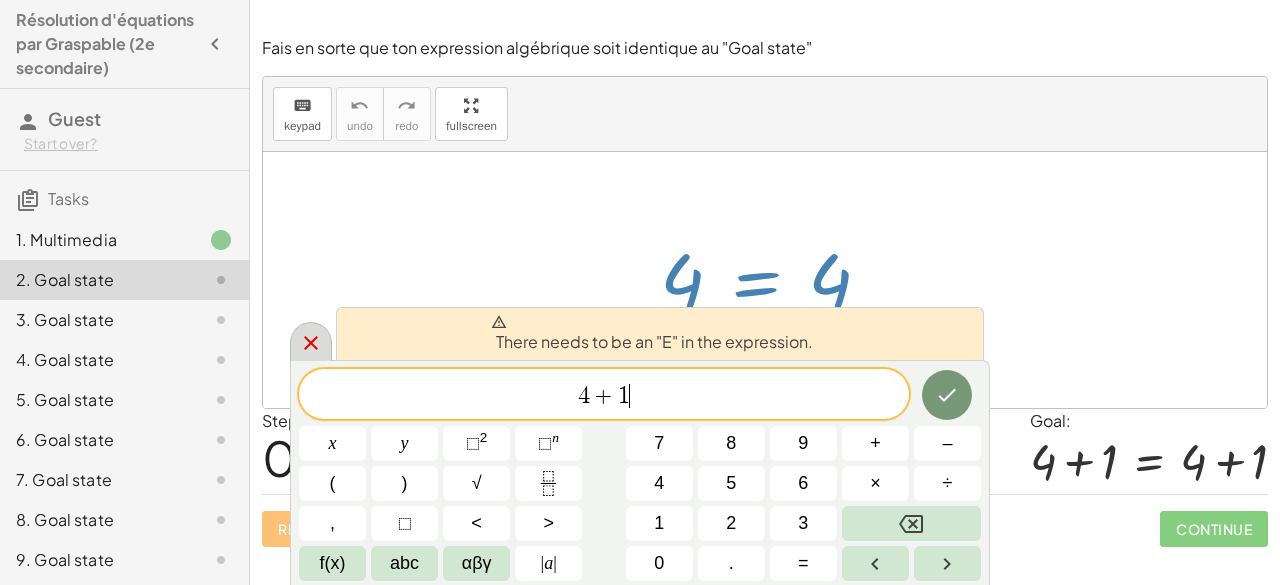 click 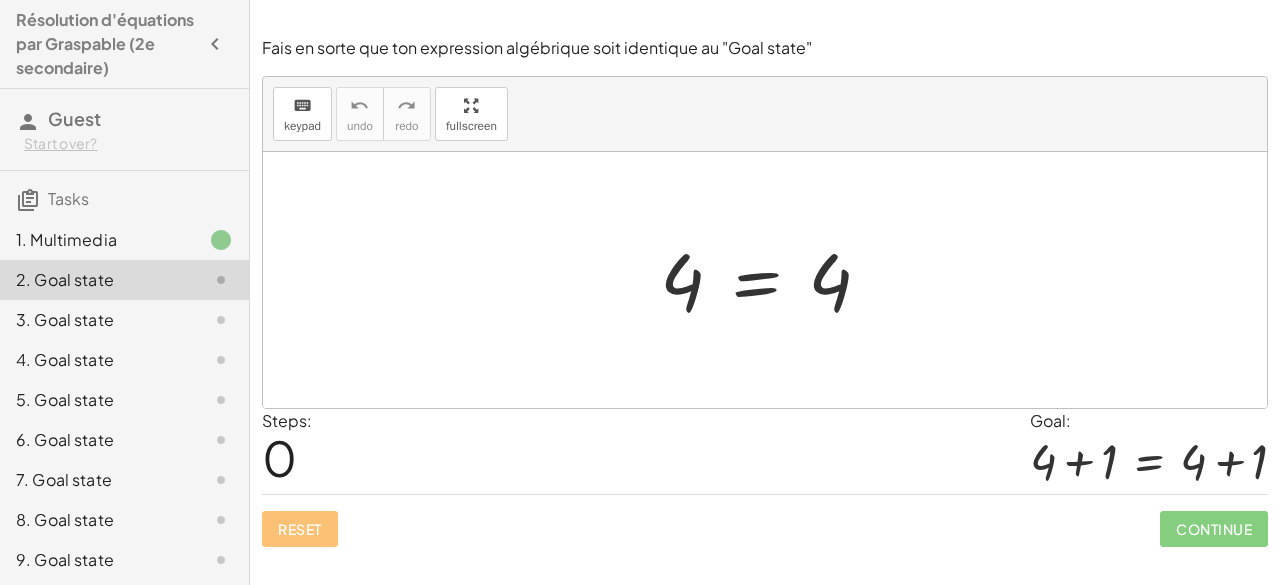 click 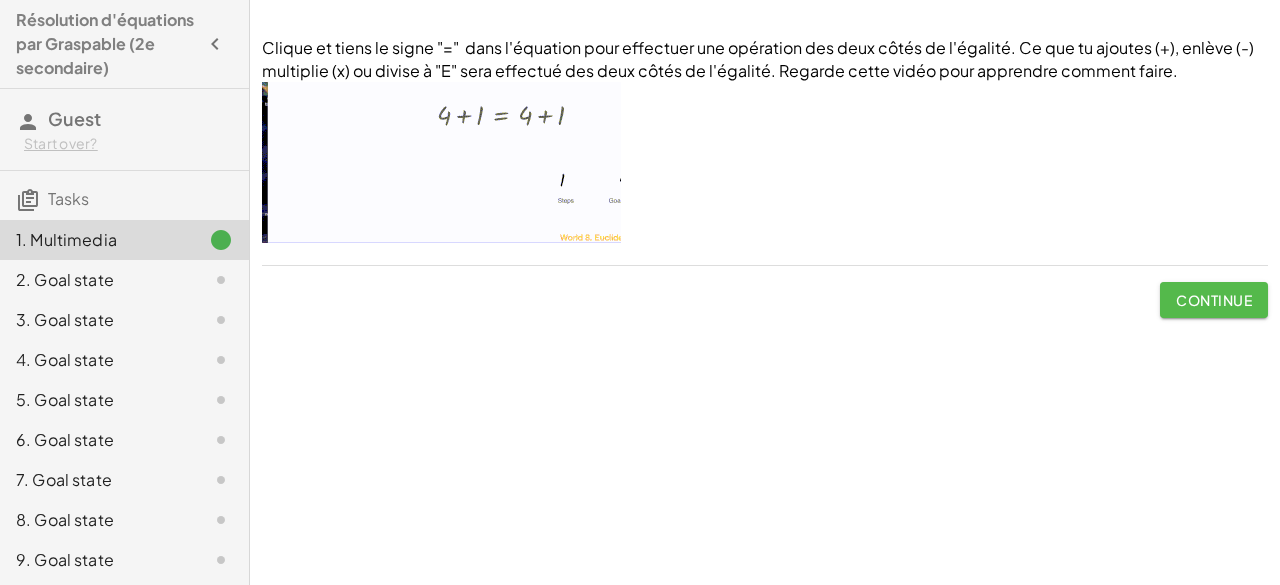 click on "Continue" 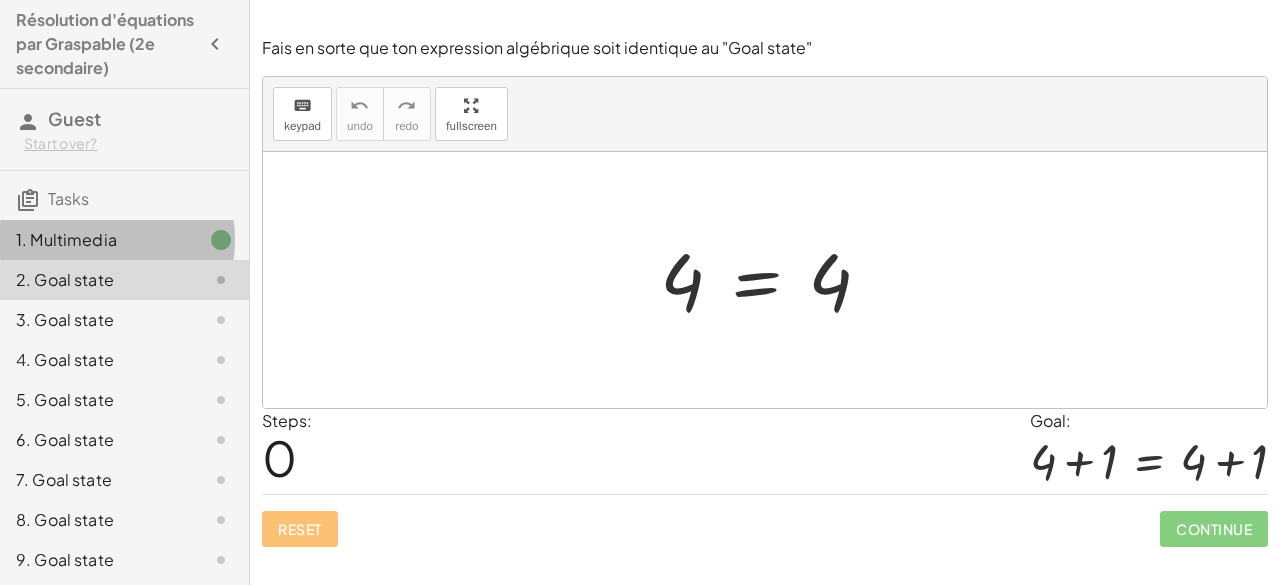 click 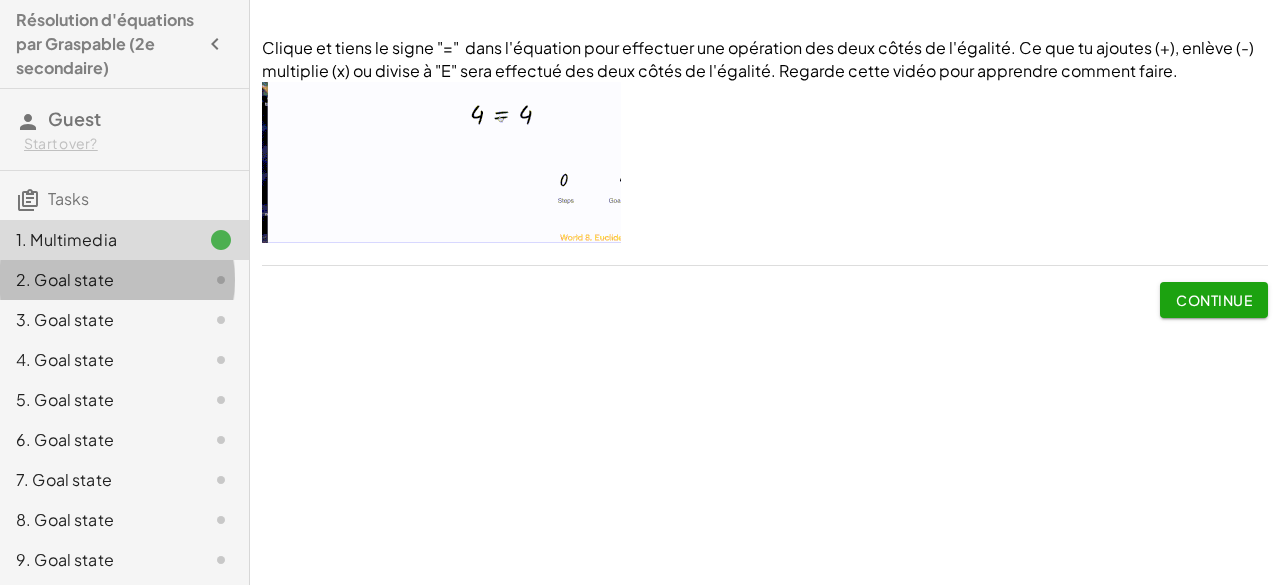 click on "2. Goal state" 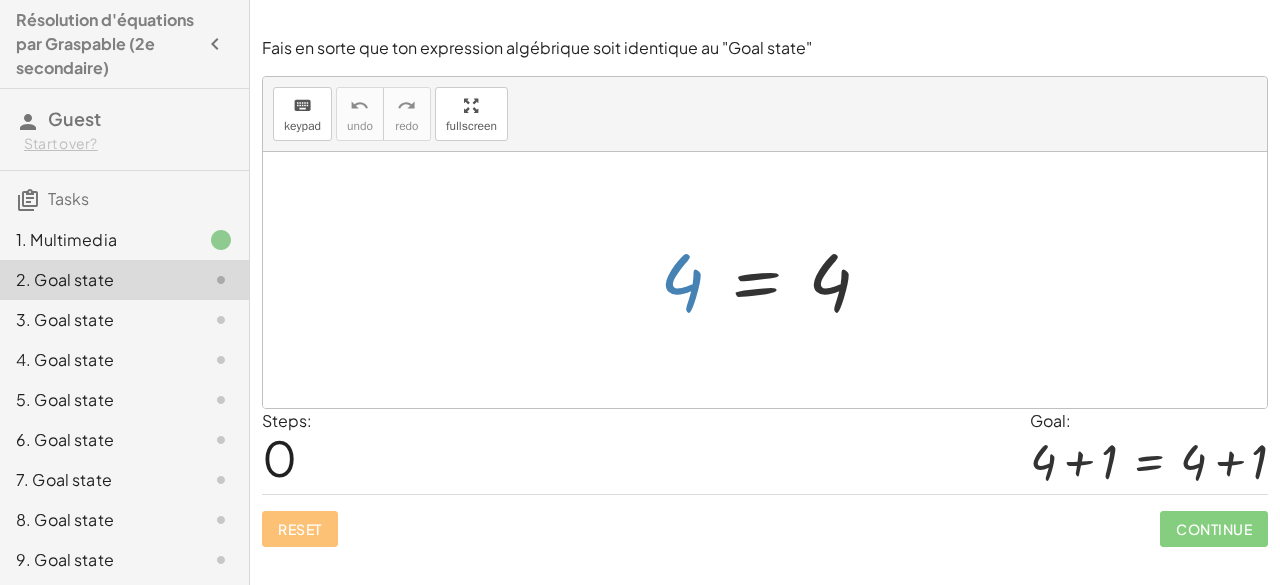 click at bounding box center (773, 280) 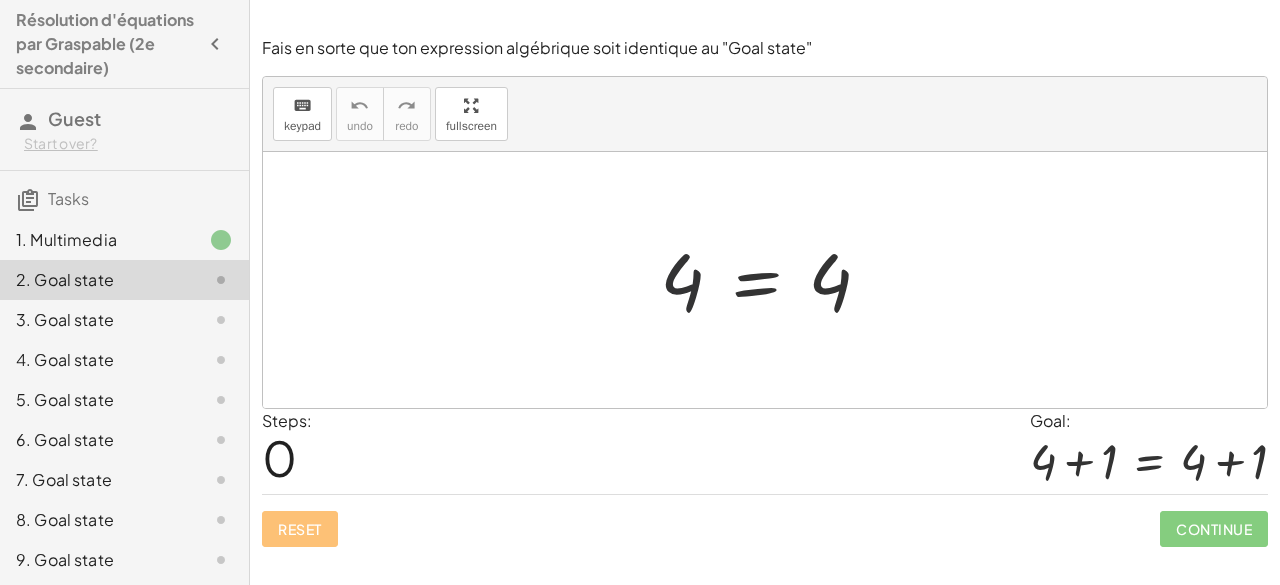 click at bounding box center (773, 280) 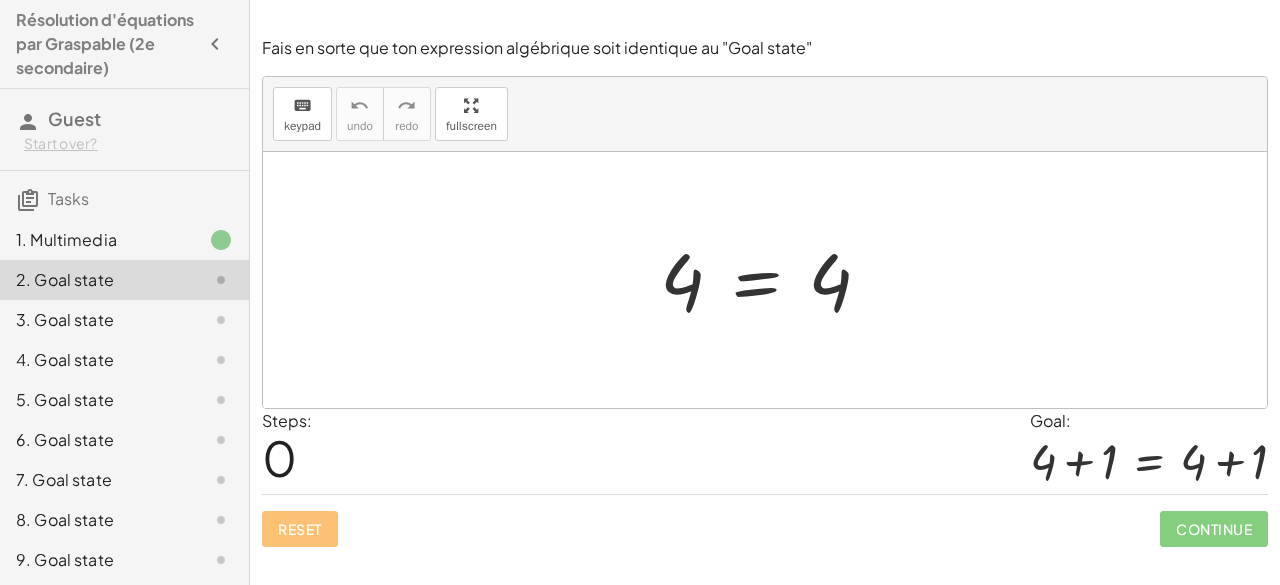 click at bounding box center [773, 280] 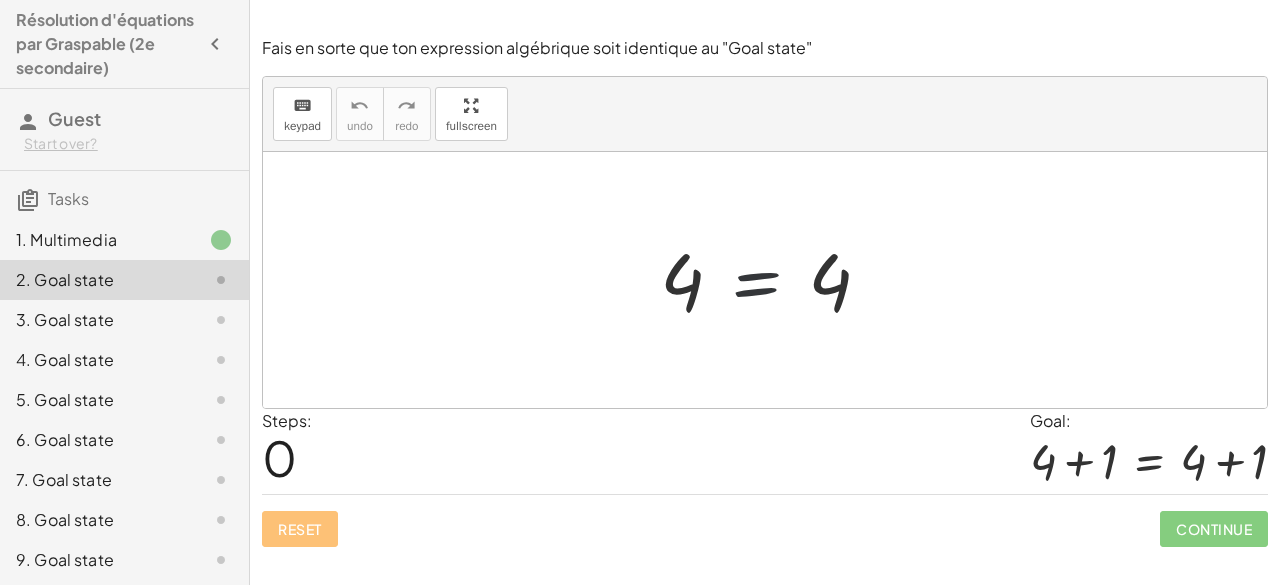 click at bounding box center (773, 280) 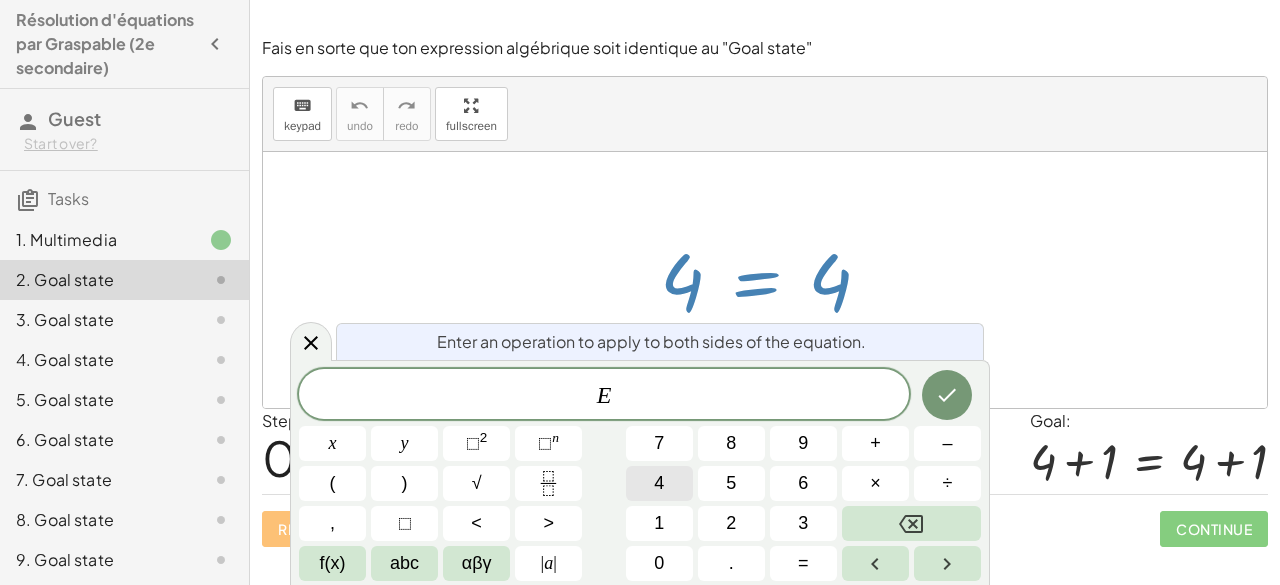 click on "4" at bounding box center [659, 483] 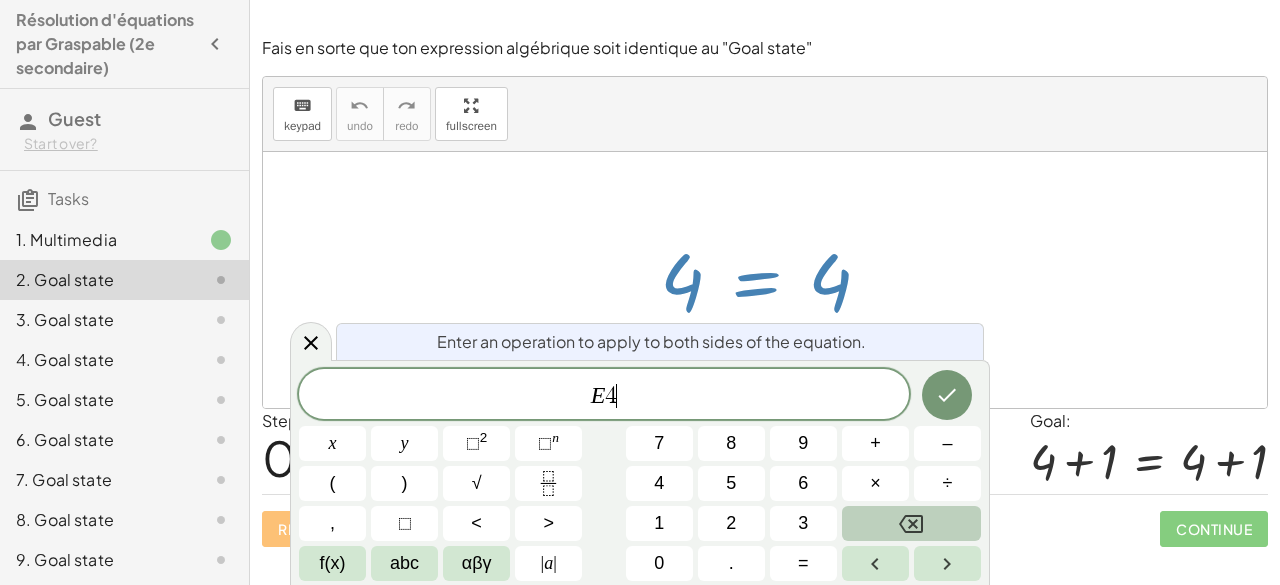 click at bounding box center [911, 523] 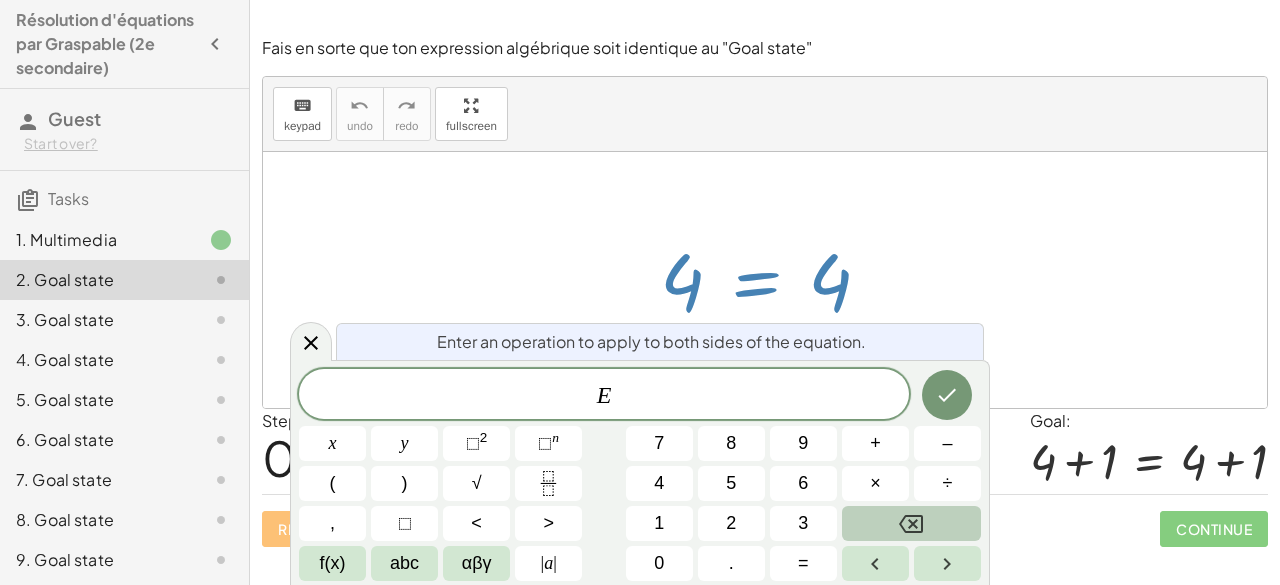 click 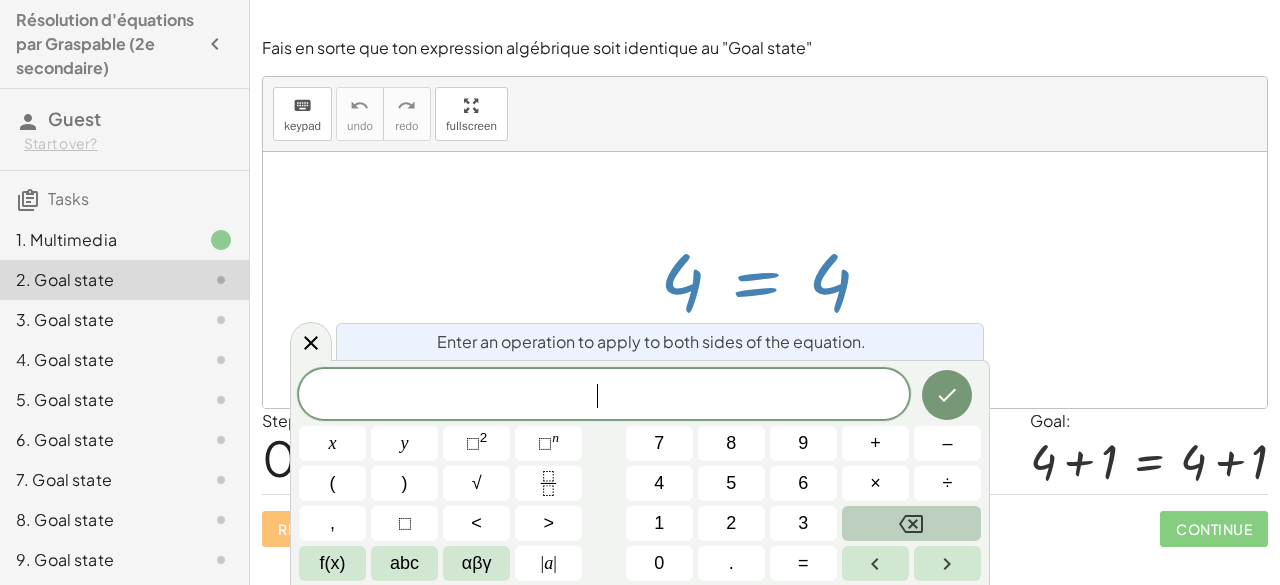 click 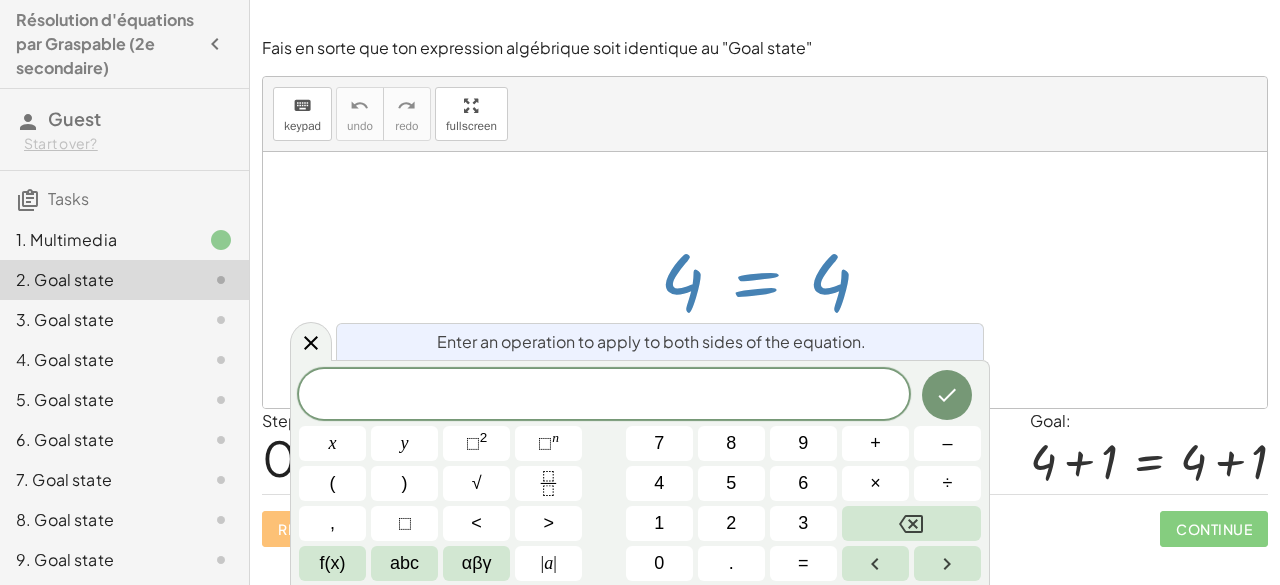 click at bounding box center (765, 280) 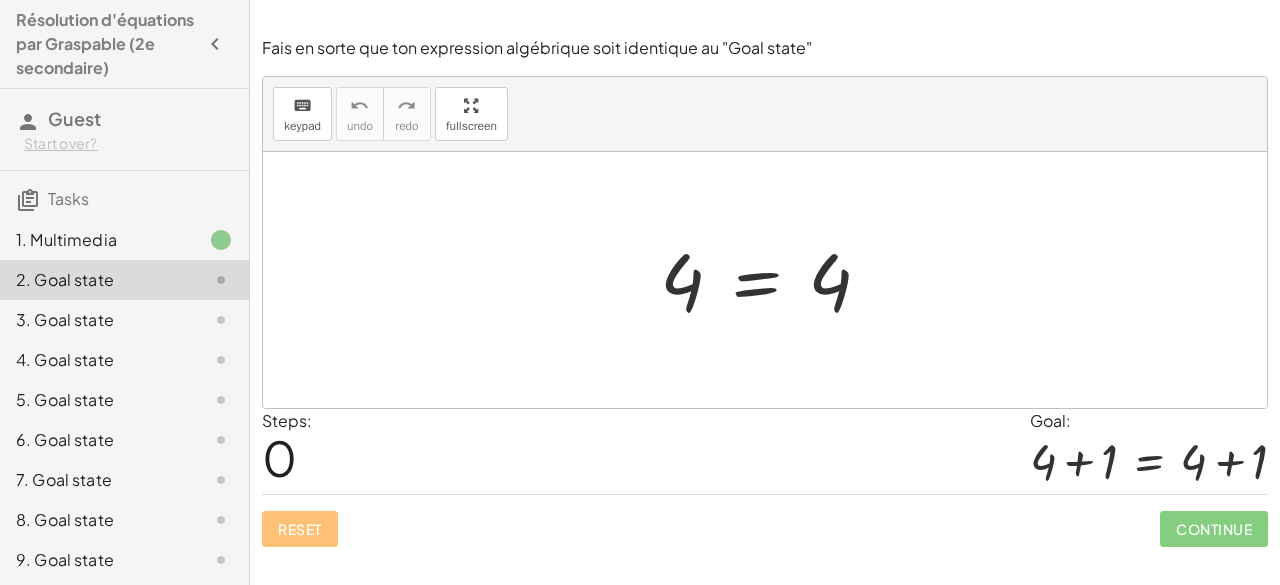 click on "3. Goal state" 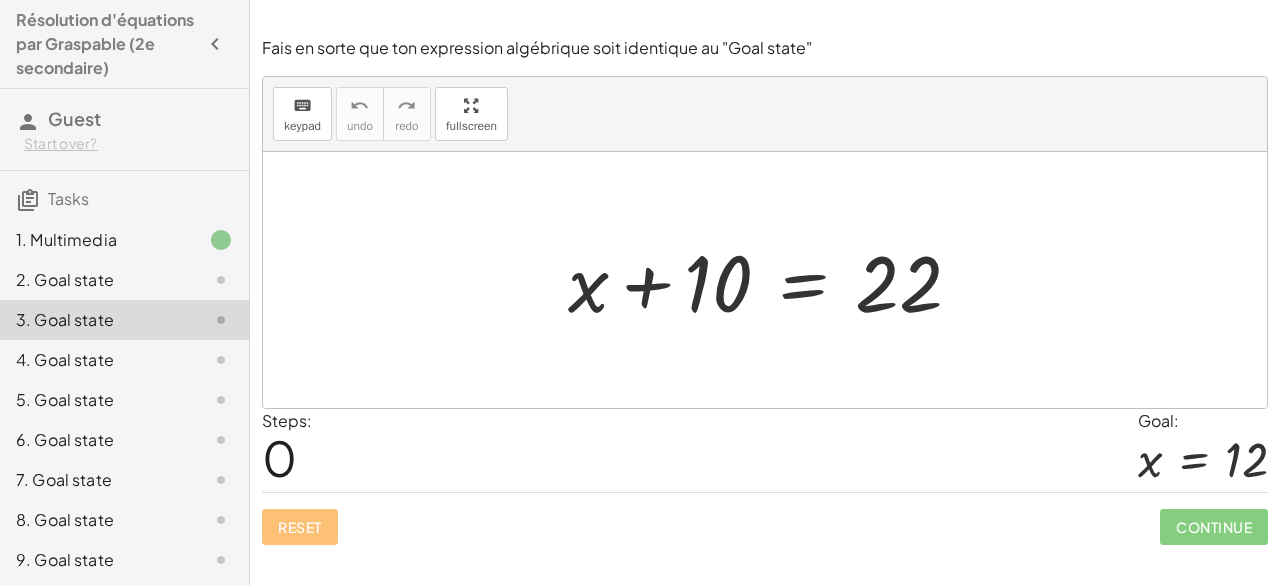click at bounding box center [773, 280] 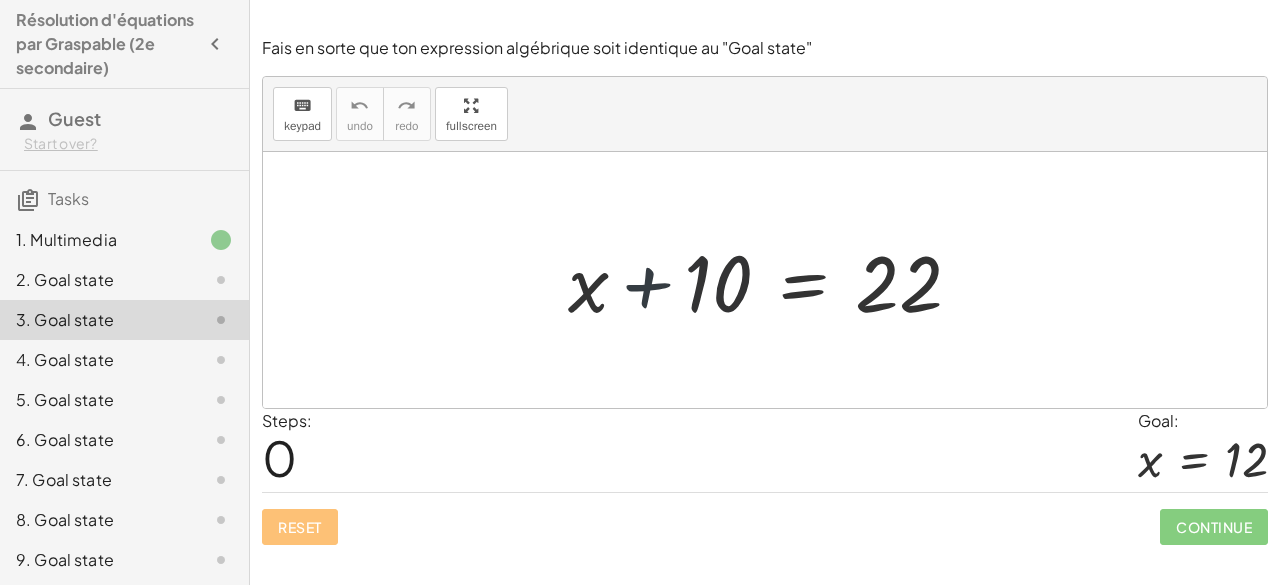 click at bounding box center [773, 280] 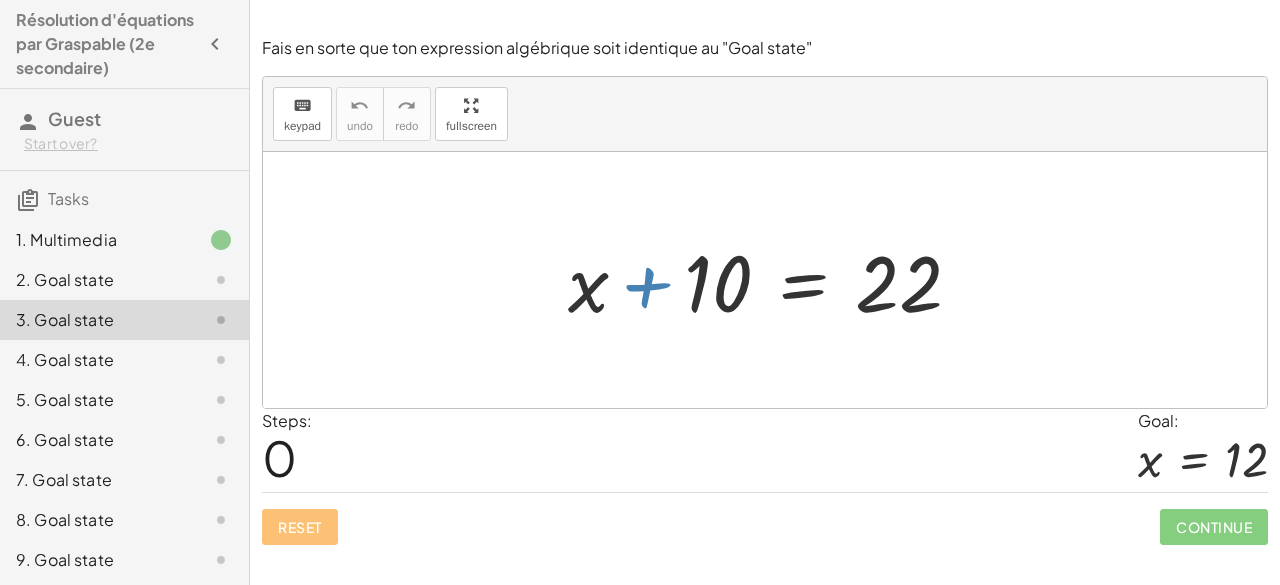 click at bounding box center (773, 280) 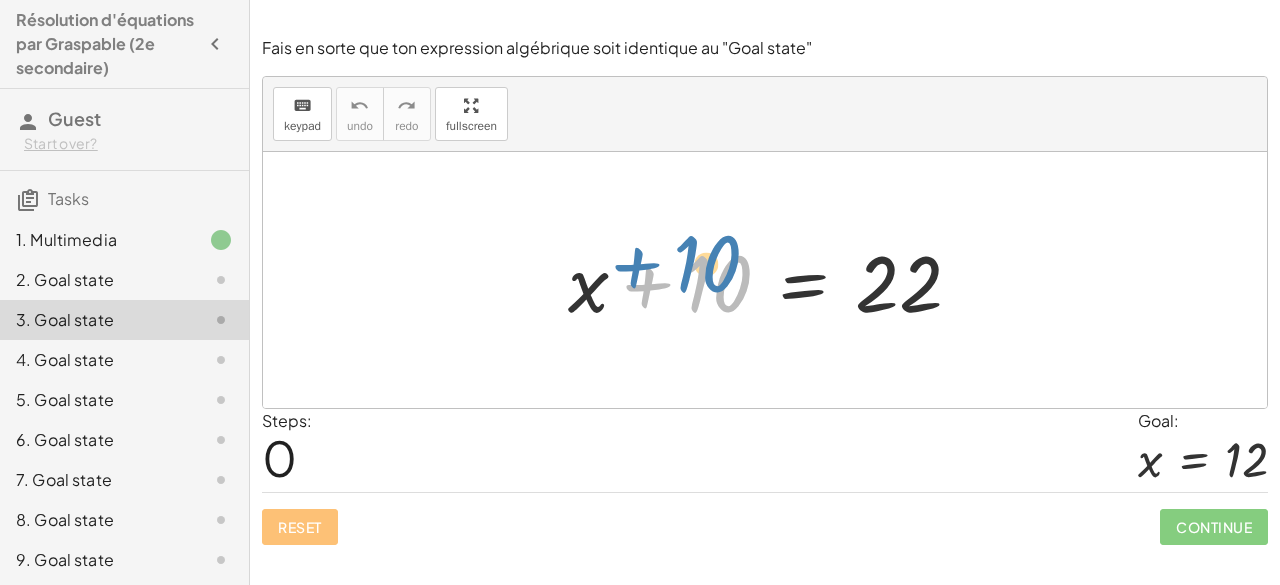 drag, startPoint x: 697, startPoint y: 301, endPoint x: 686, endPoint y: 281, distance: 22.825424 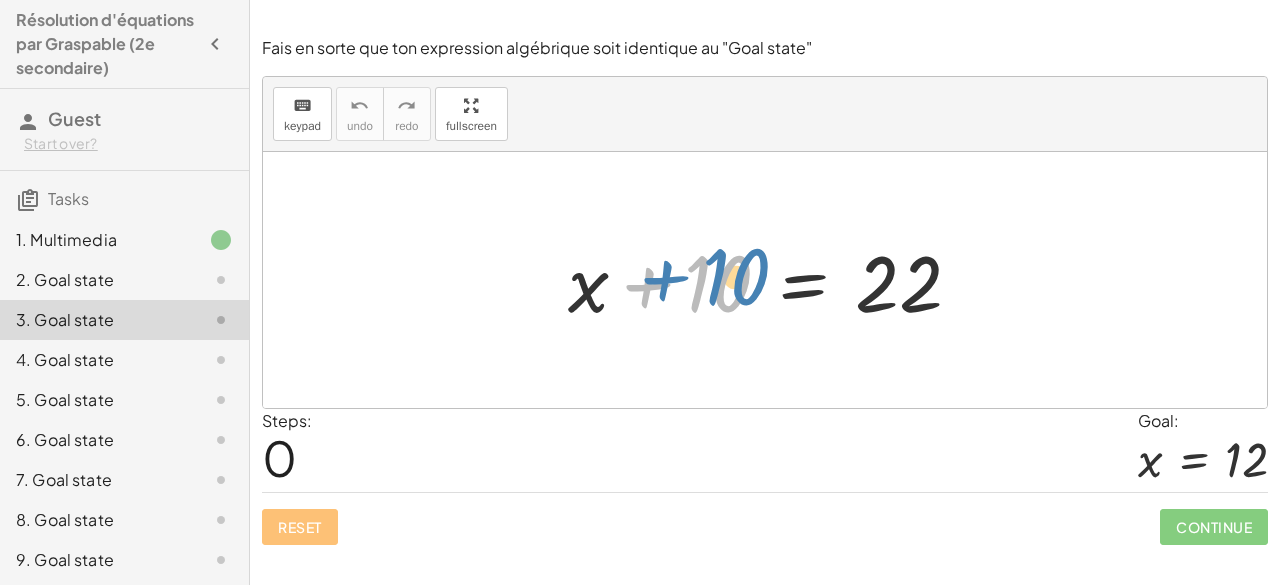 drag, startPoint x: 660, startPoint y: 276, endPoint x: 678, endPoint y: 269, distance: 19.313208 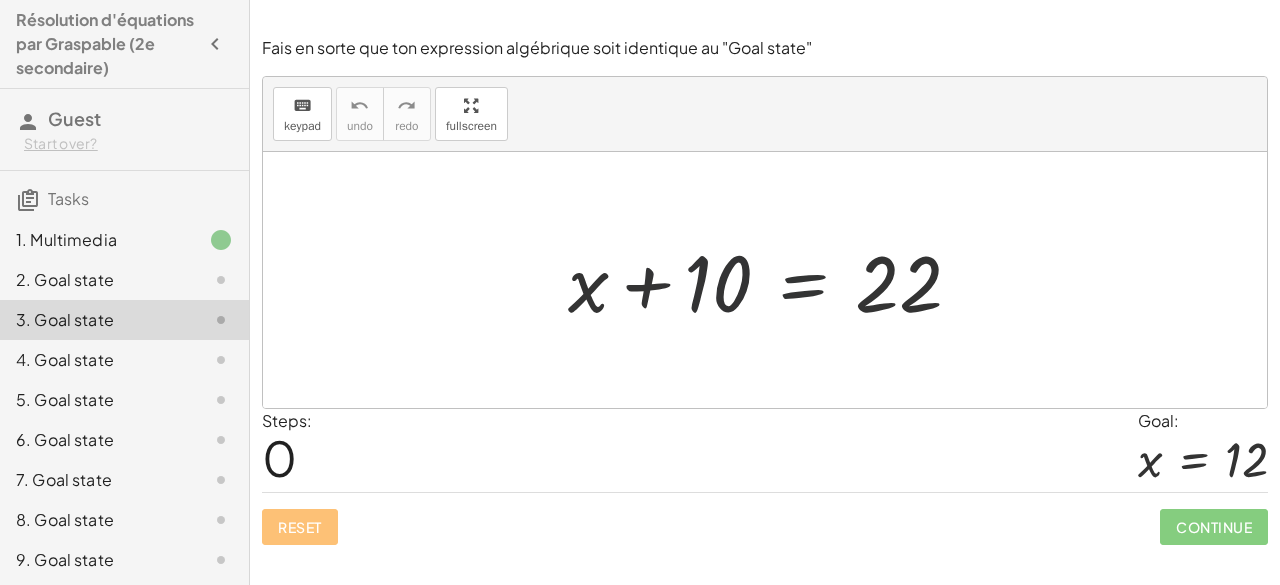 click at bounding box center (773, 280) 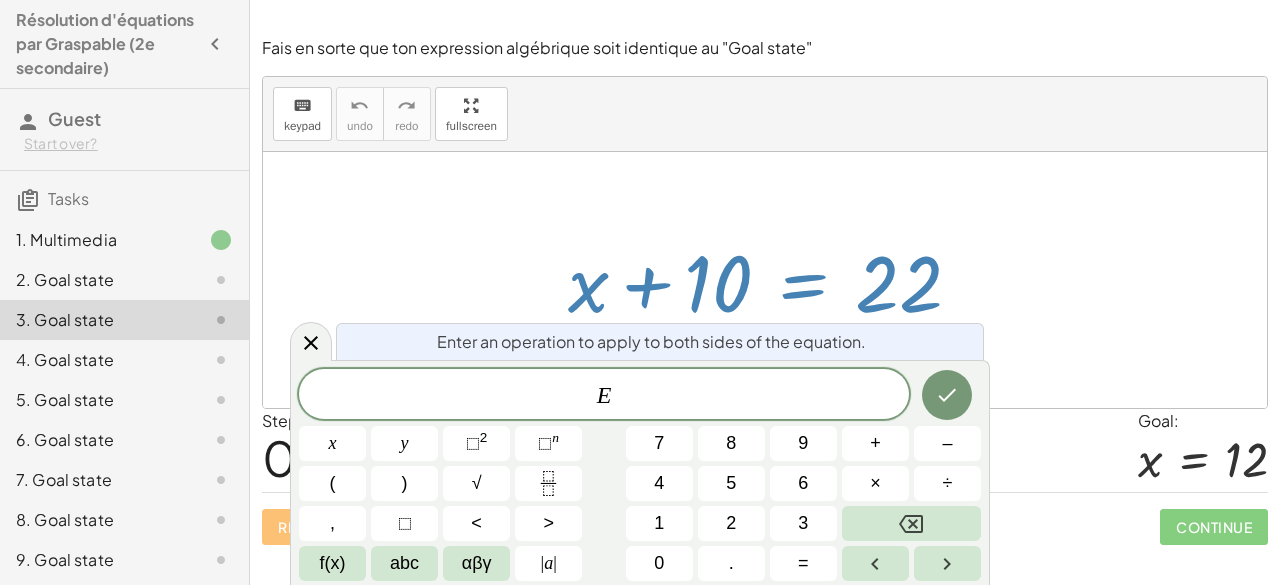 click at bounding box center (773, 280) 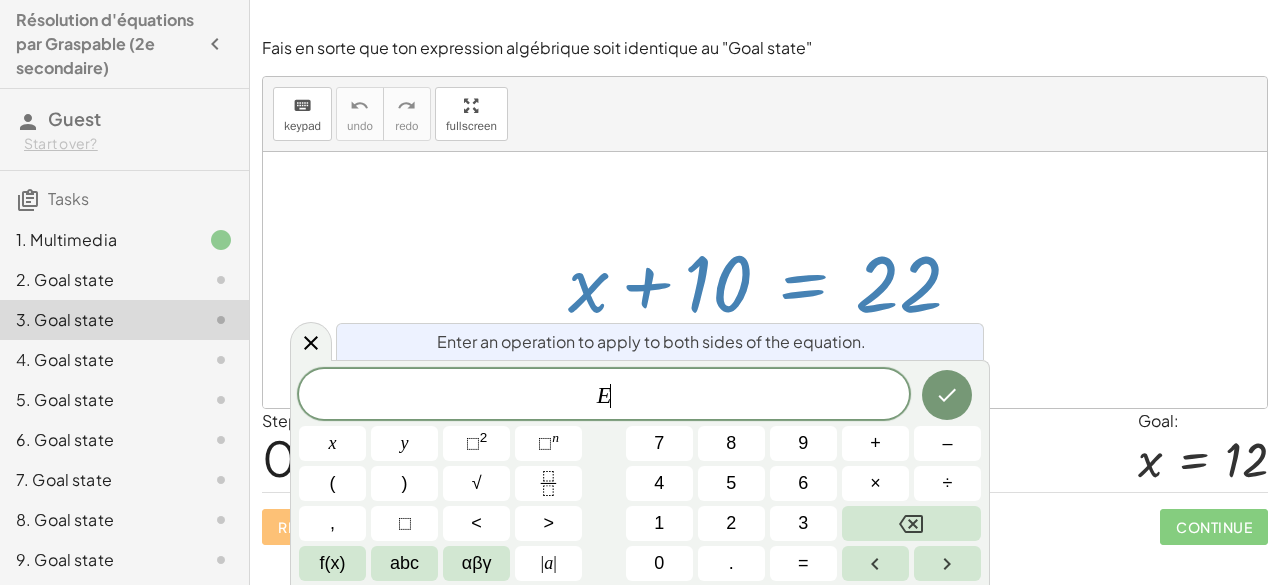 click at bounding box center [773, 280] 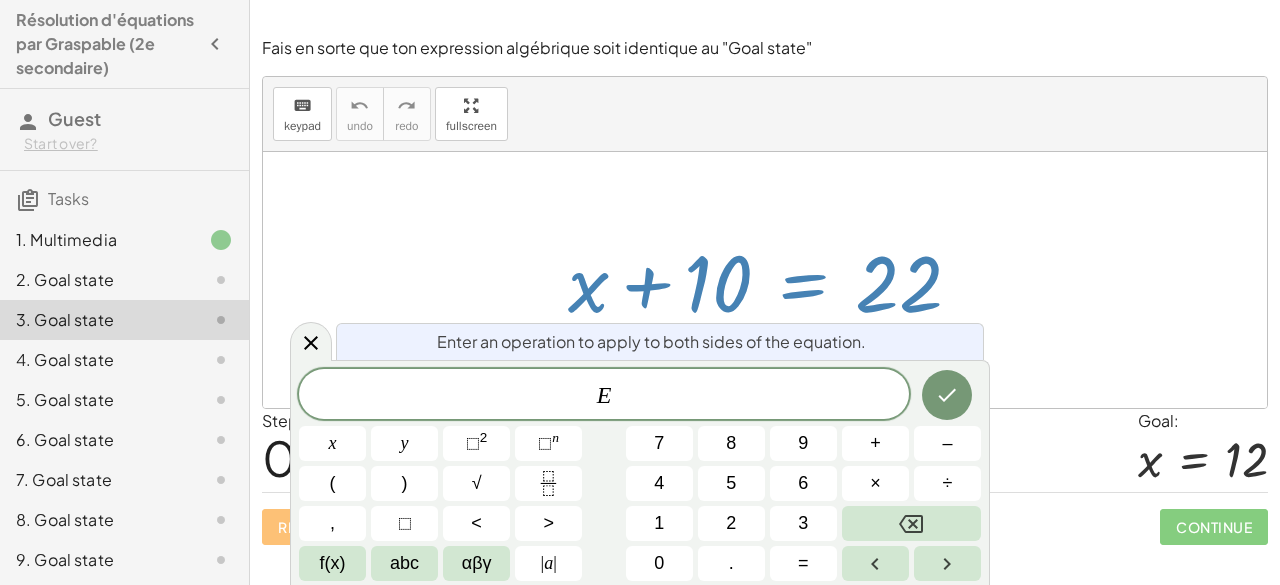 click at bounding box center (773, 280) 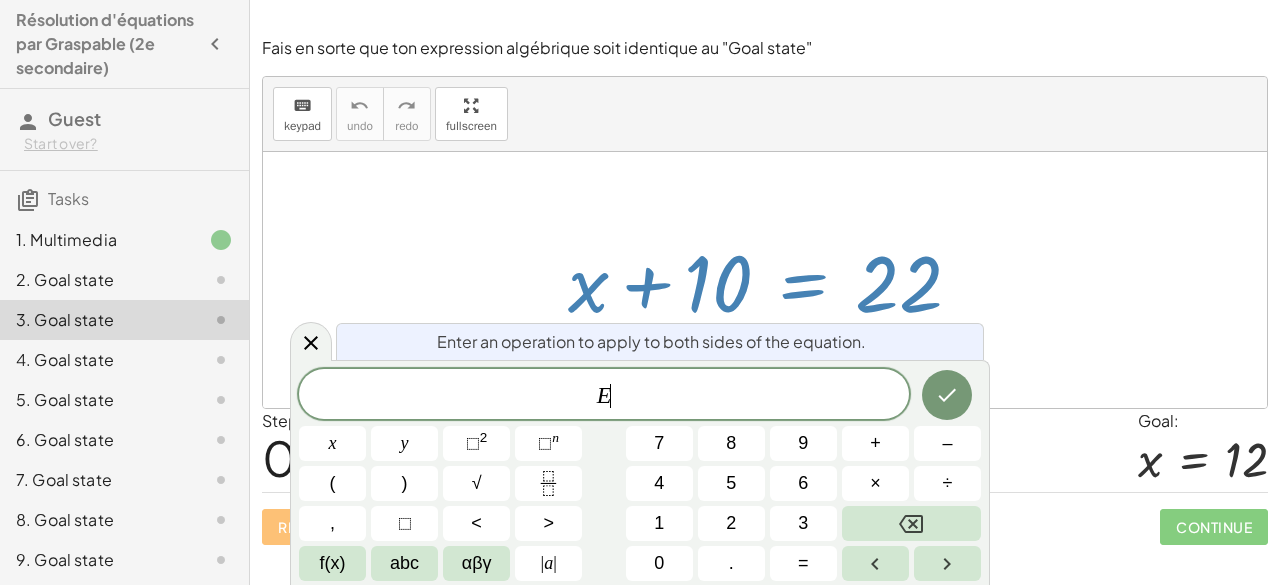 drag, startPoint x: 700, startPoint y: 276, endPoint x: 733, endPoint y: 311, distance: 48.104053 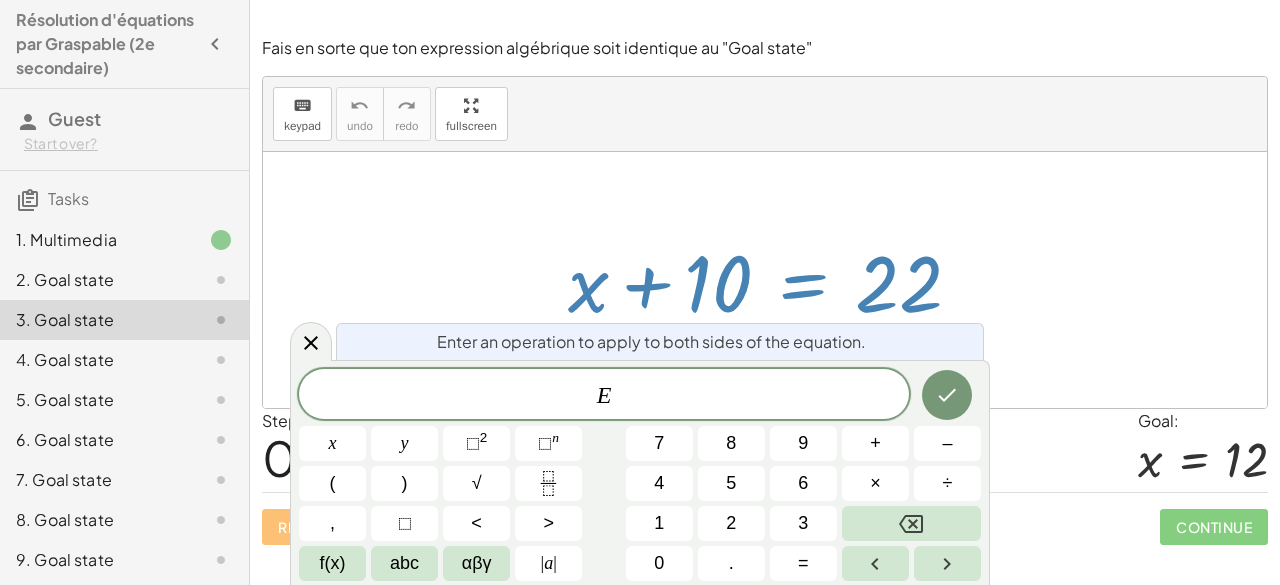 click at bounding box center [773, 280] 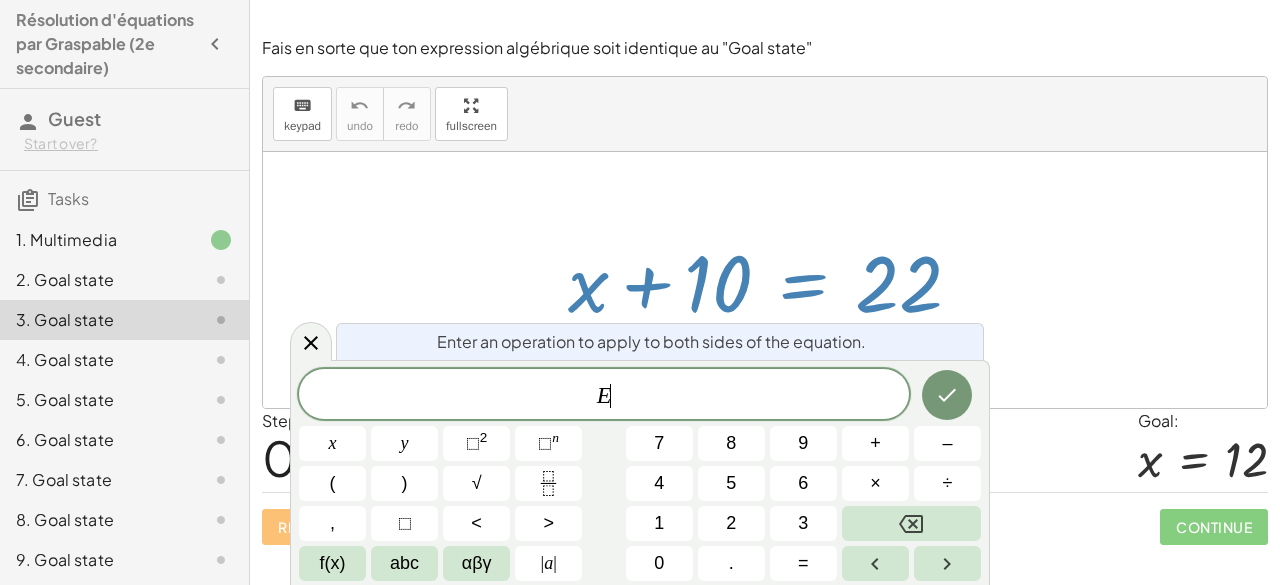 click at bounding box center (773, 280) 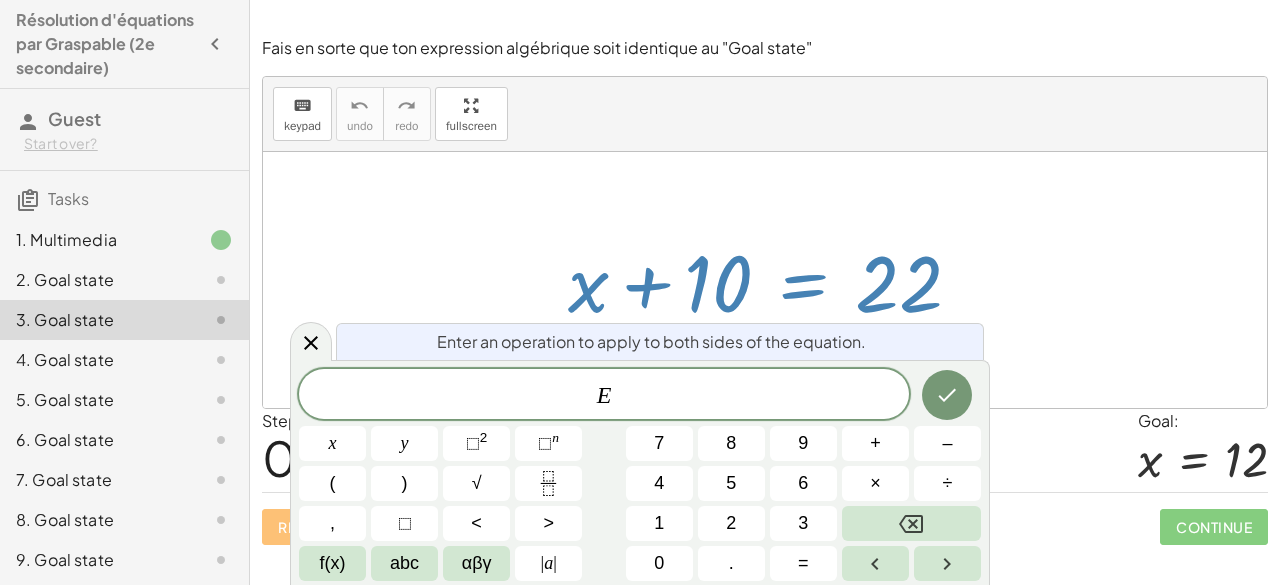 drag, startPoint x: 736, startPoint y: 304, endPoint x: 685, endPoint y: 196, distance: 119.43617 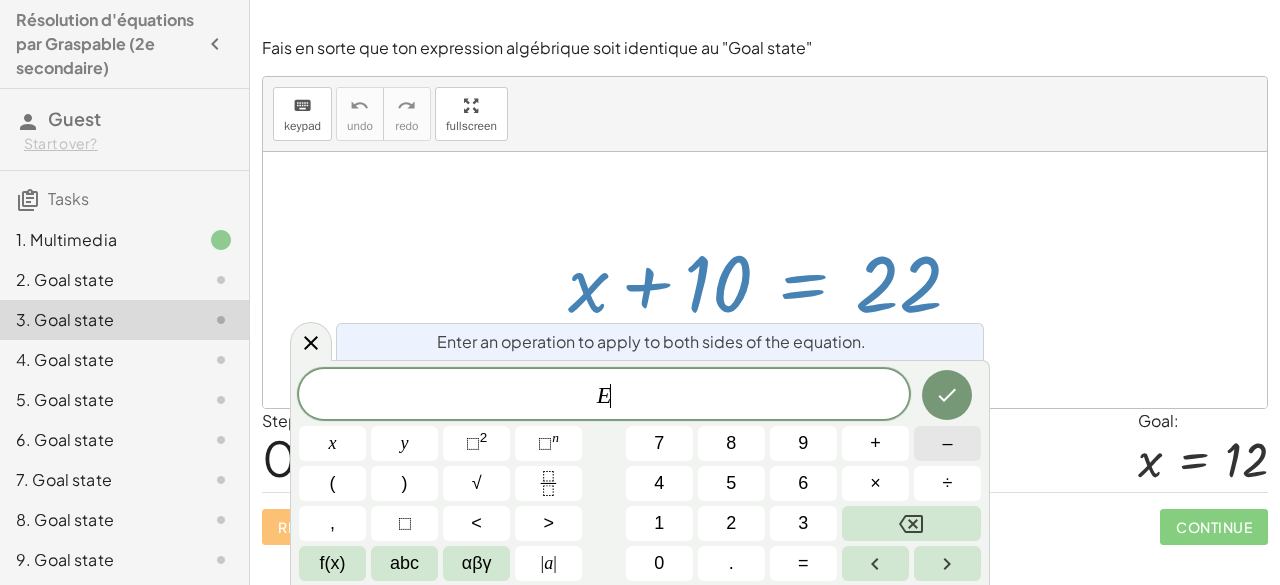 click on "–" at bounding box center [947, 443] 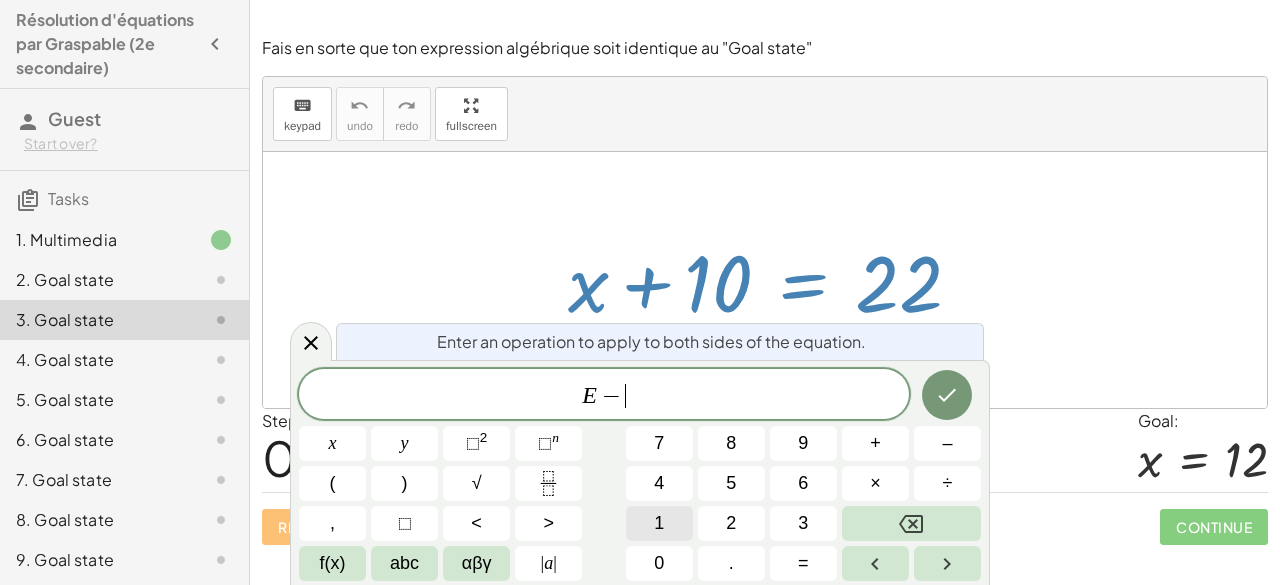 click on "1" at bounding box center (659, 523) 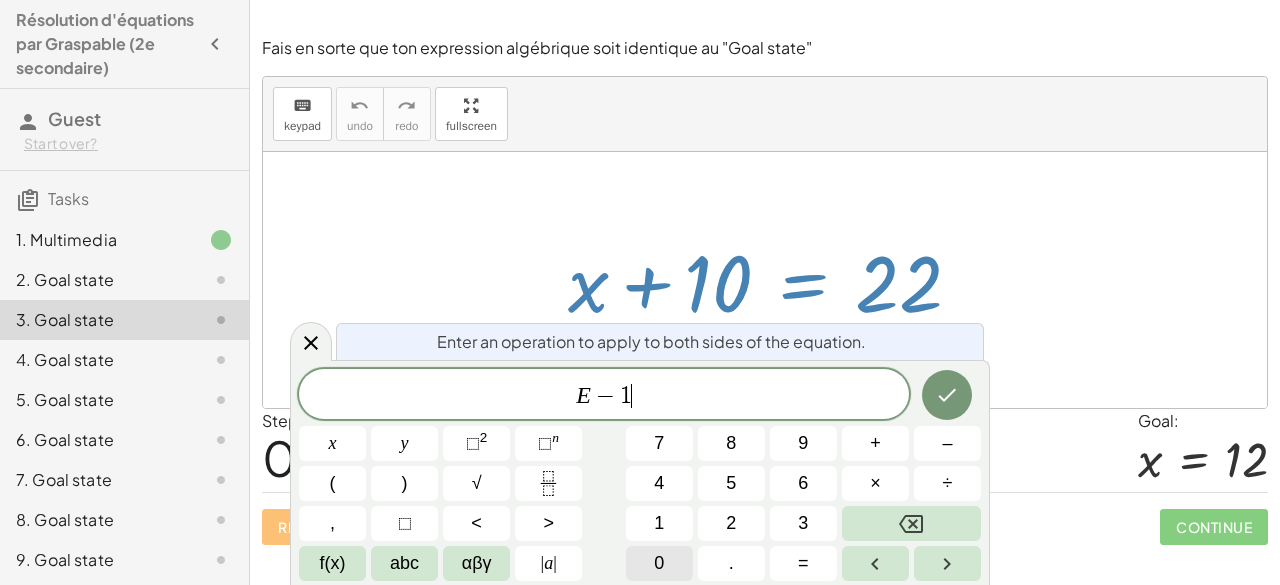 click on "0" at bounding box center (659, 563) 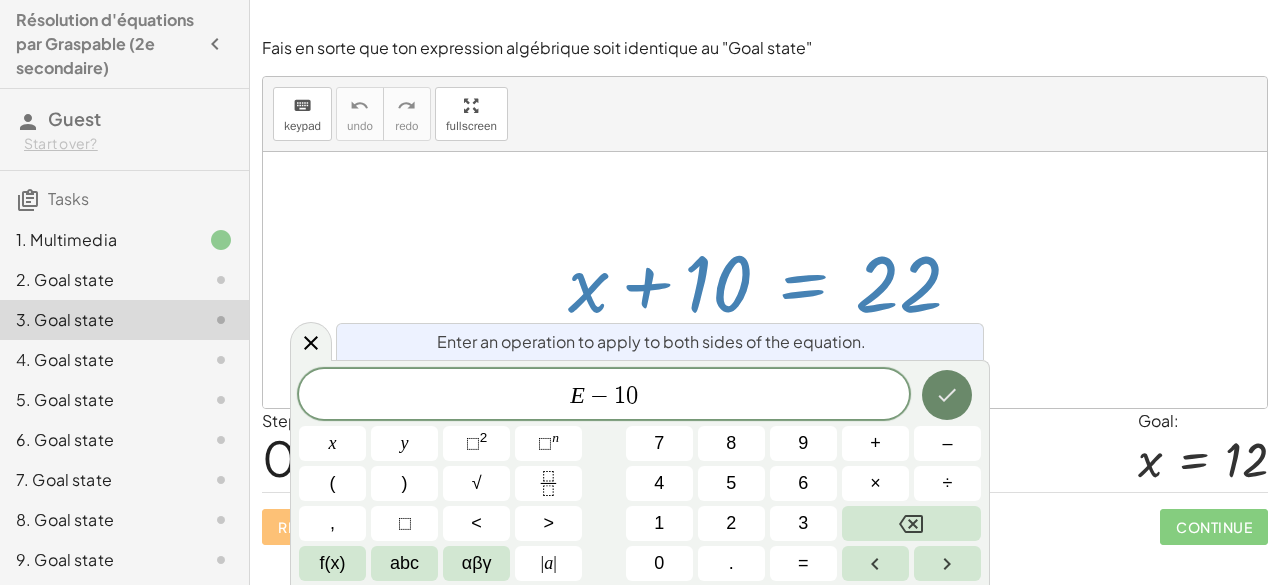 click 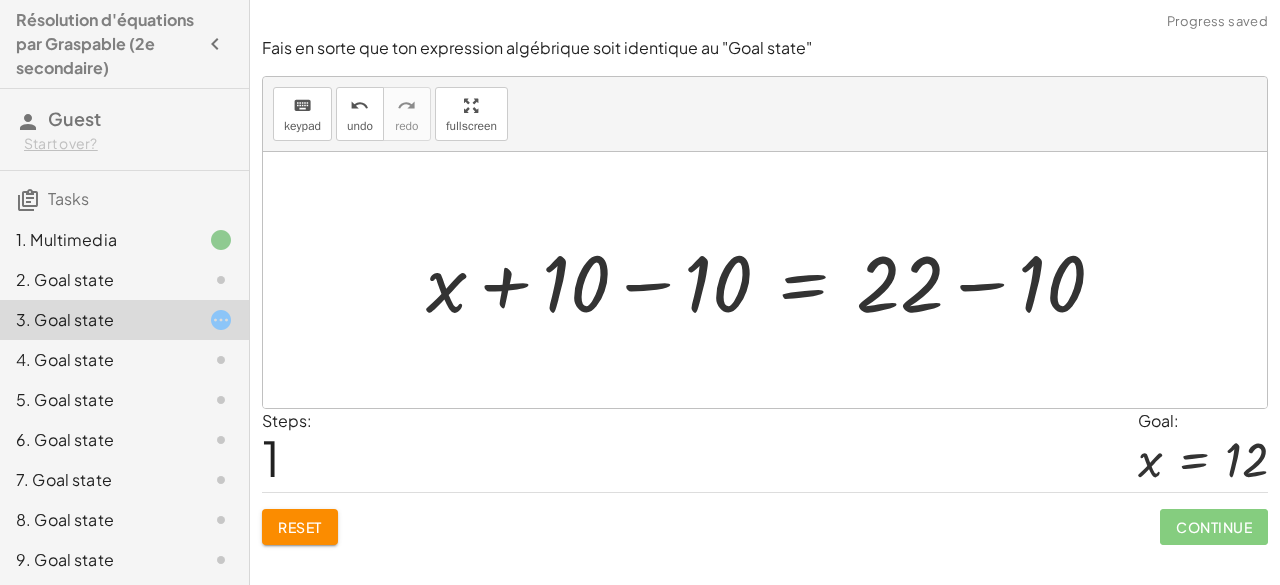 click on "Reset" 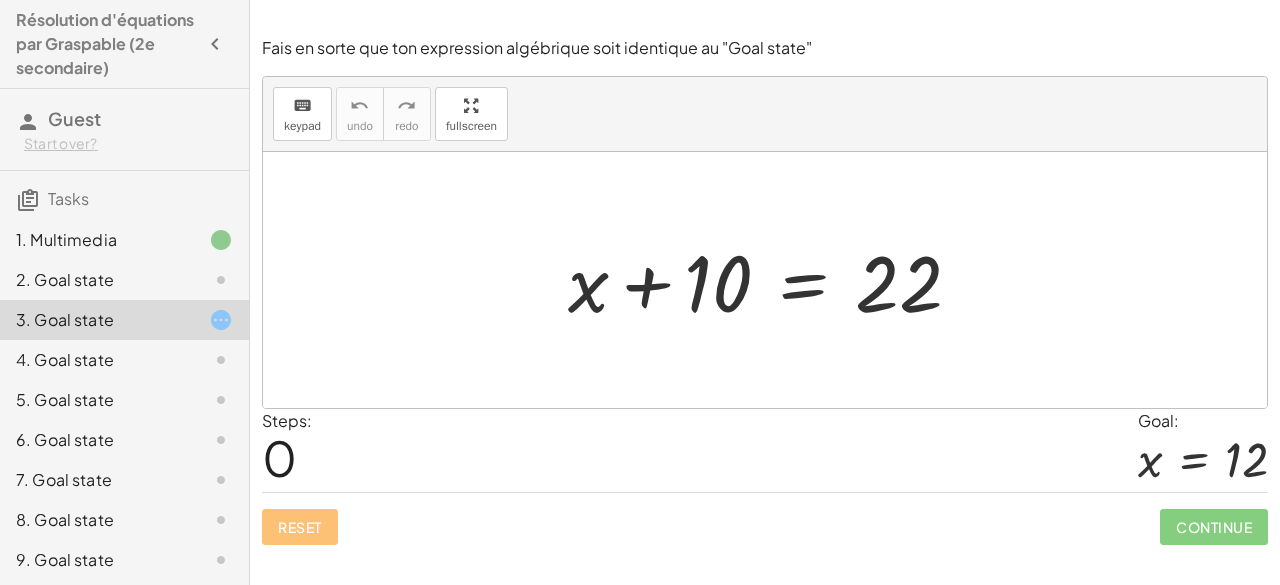 scroll, scrollTop: 507, scrollLeft: 0, axis: vertical 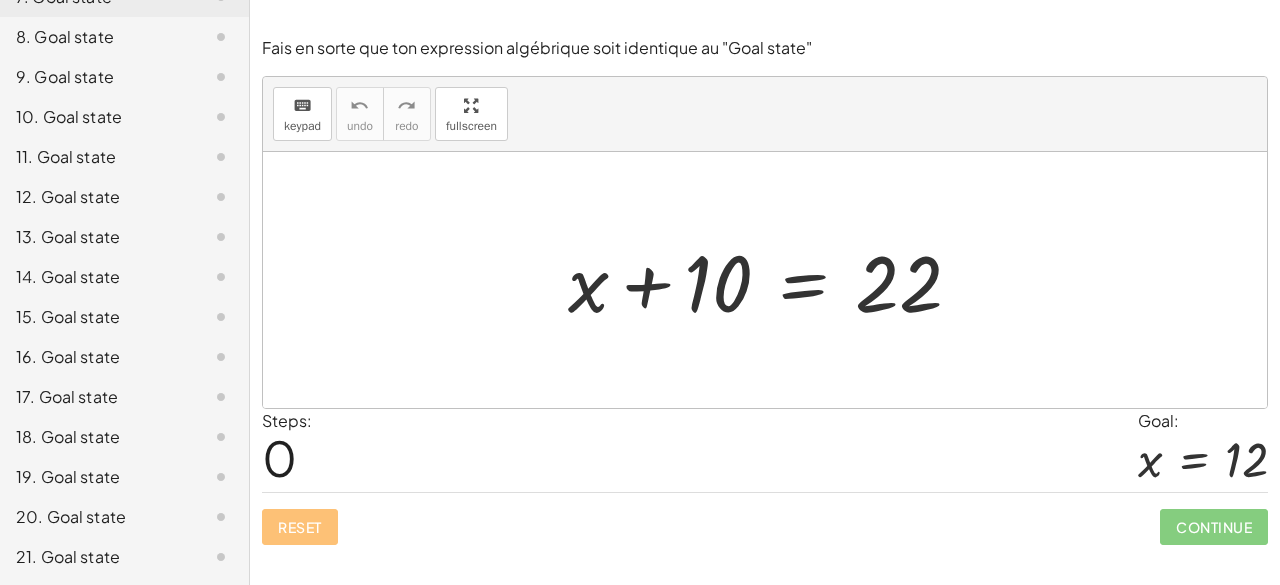 drag, startPoint x: 224, startPoint y: 5, endPoint x: 851, endPoint y: 25, distance: 627.3189 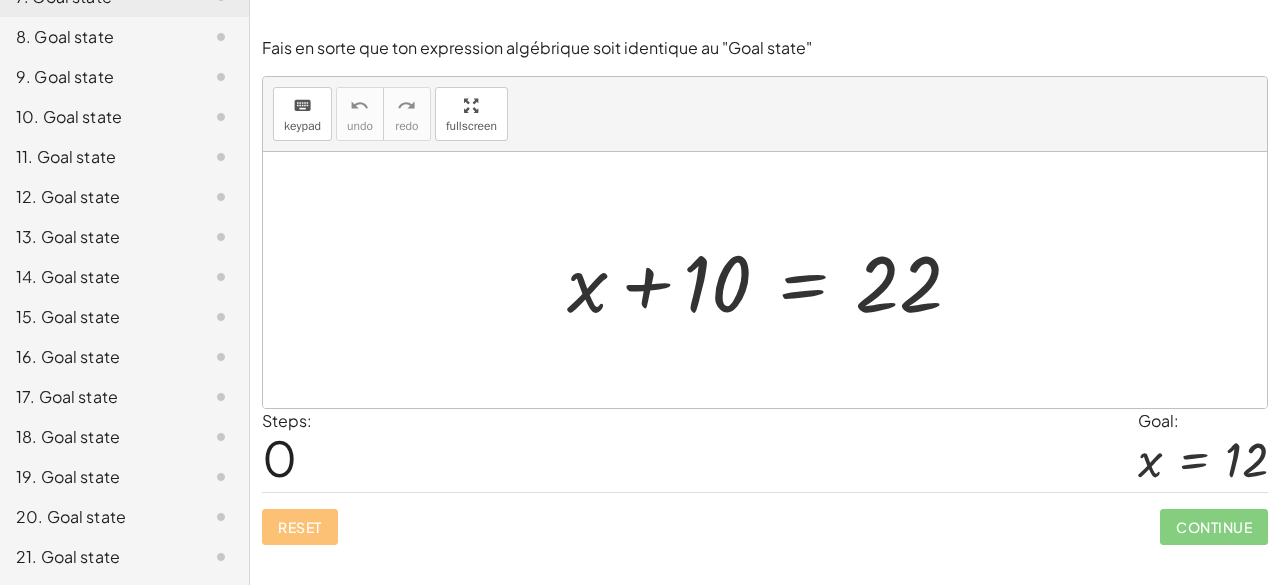 click at bounding box center (773, 280) 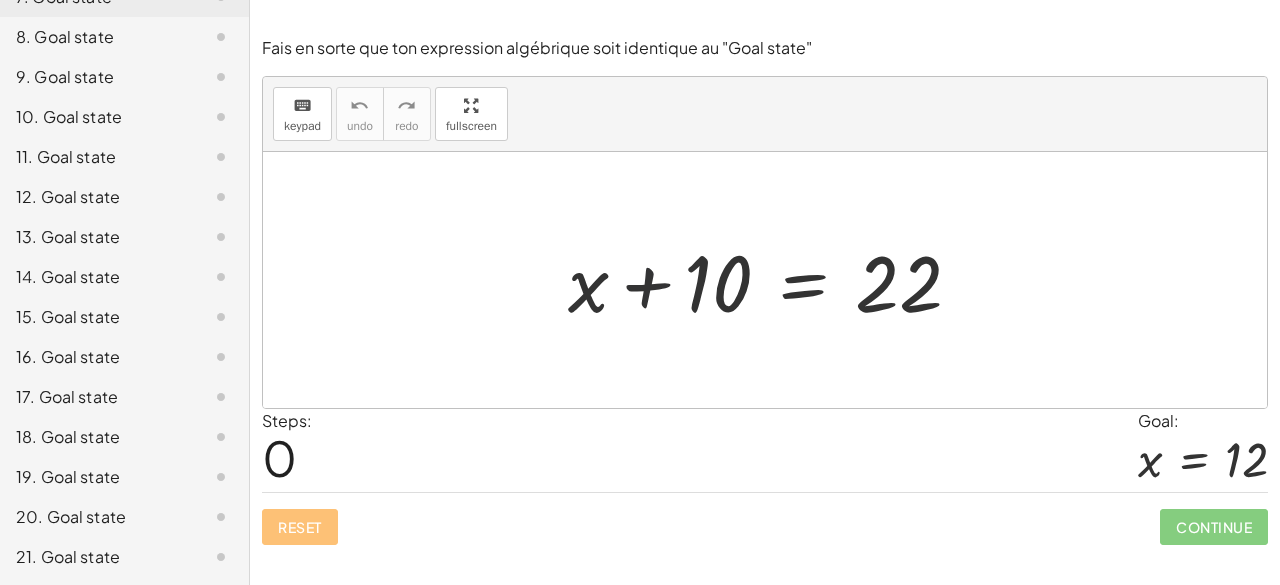 click at bounding box center [773, 280] 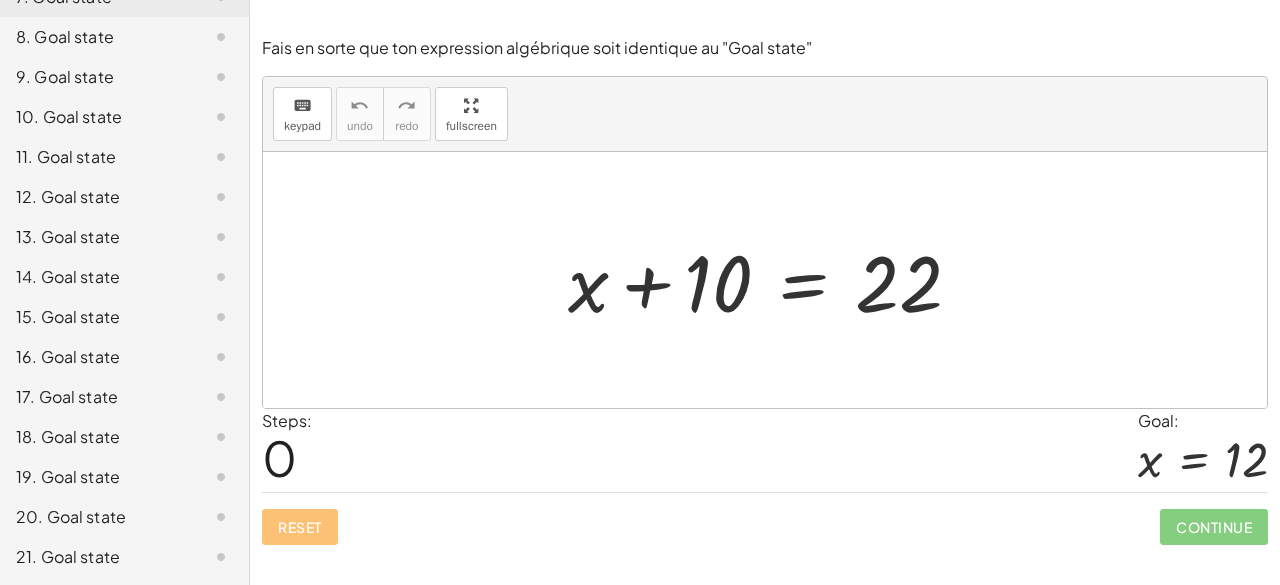 click at bounding box center (773, 280) 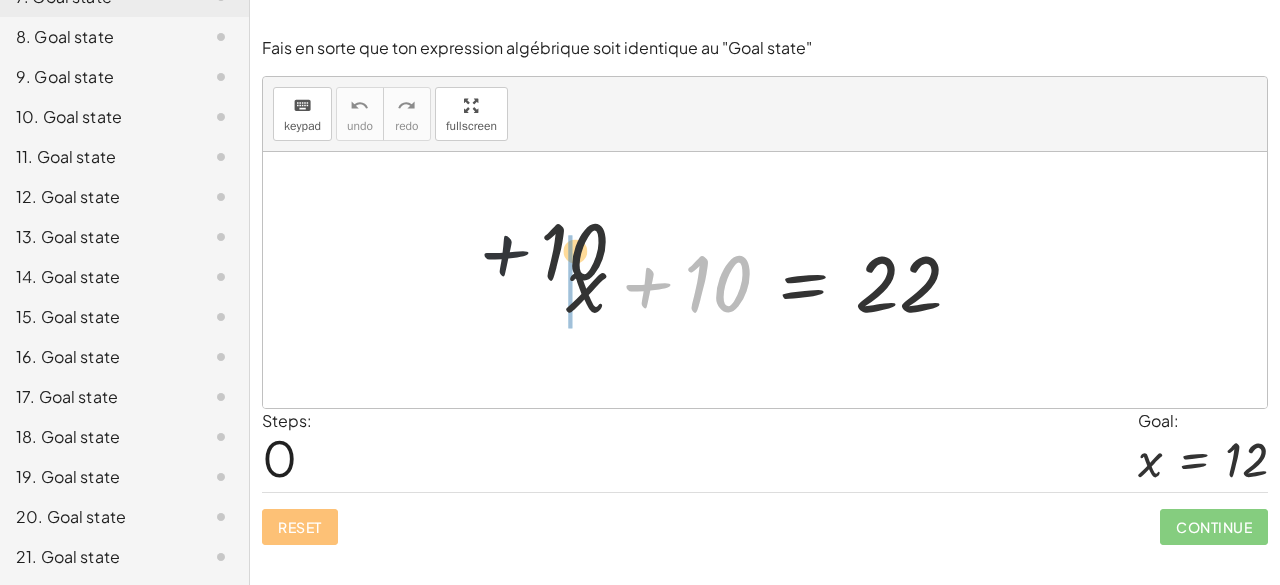 drag, startPoint x: 643, startPoint y: 289, endPoint x: 314, endPoint y: 239, distance: 332.7777 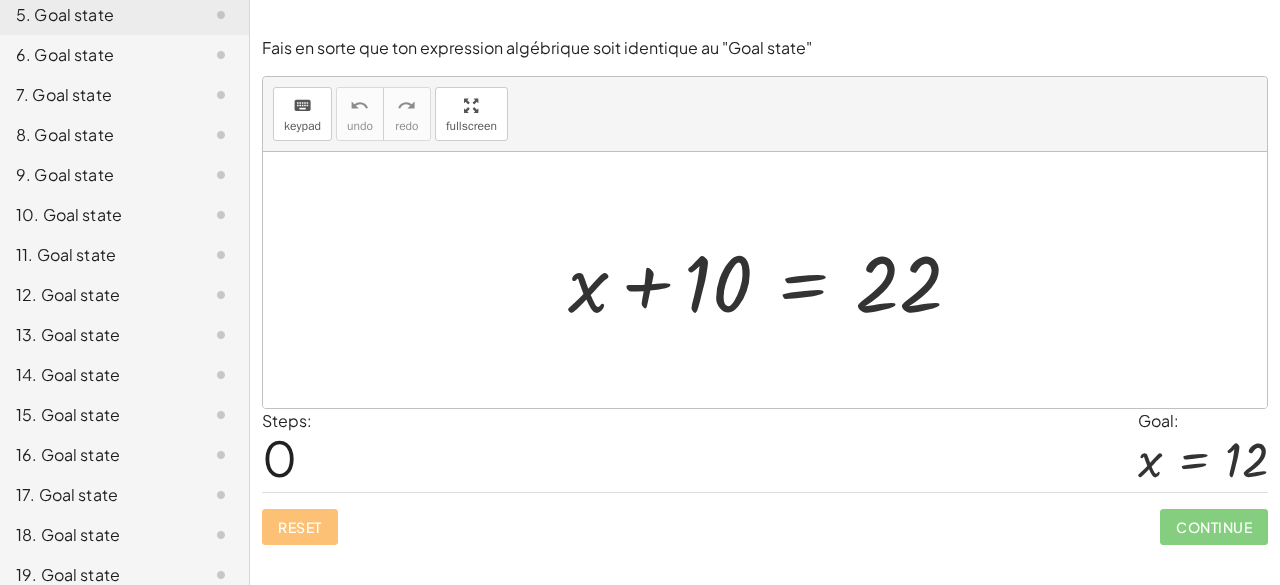scroll, scrollTop: 325, scrollLeft: 0, axis: vertical 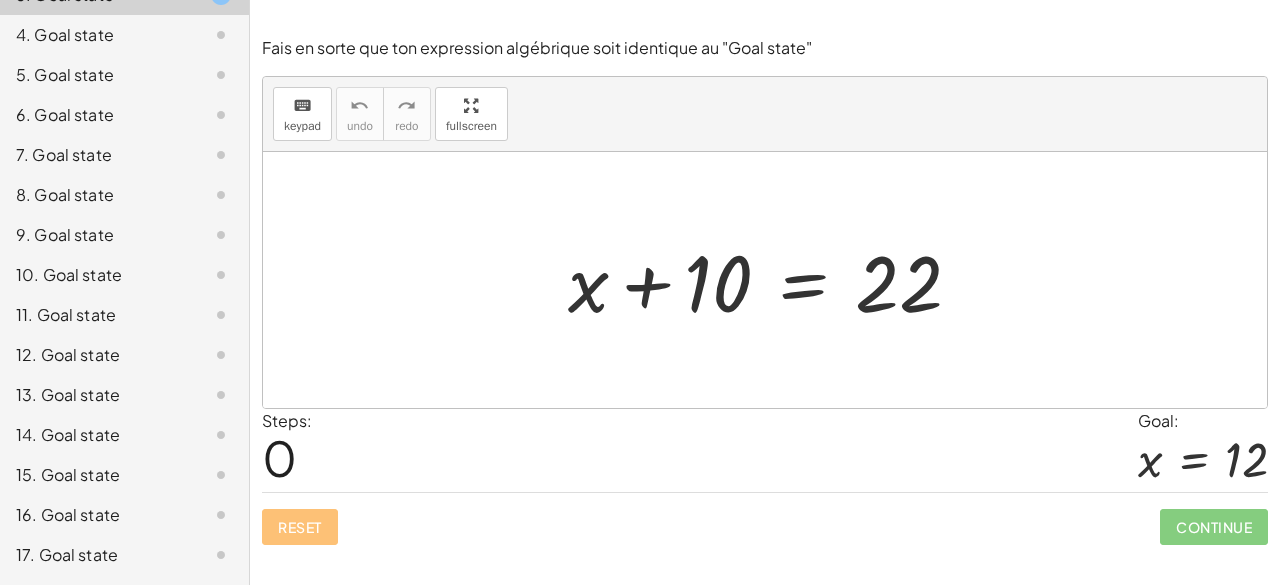 click on "8. Goal state" 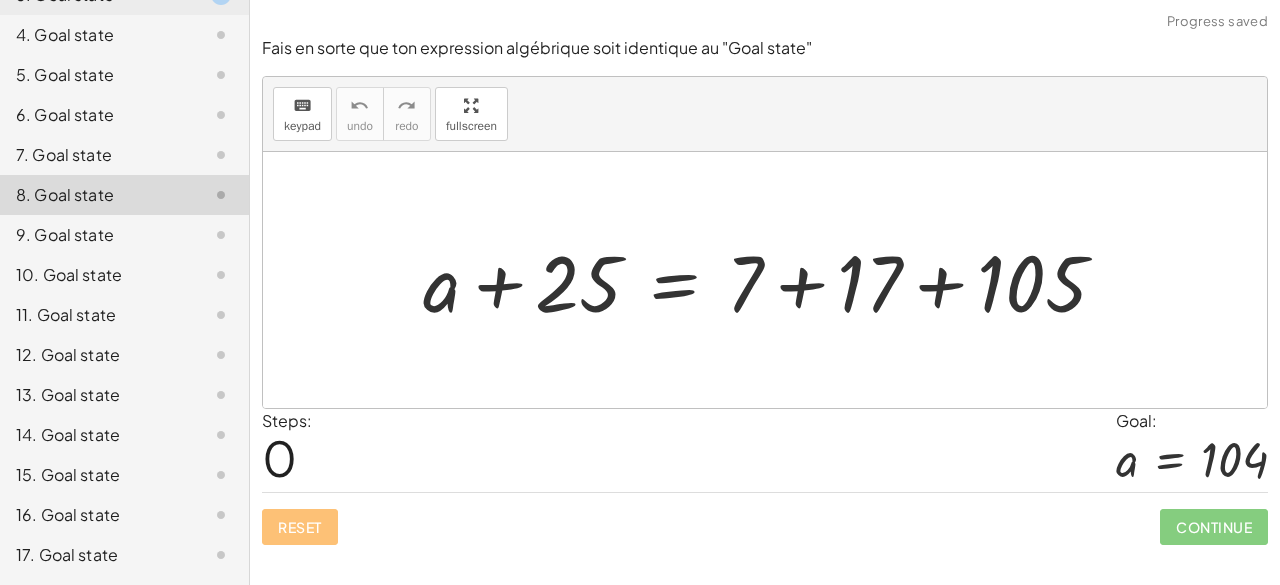 click at bounding box center (772, 280) 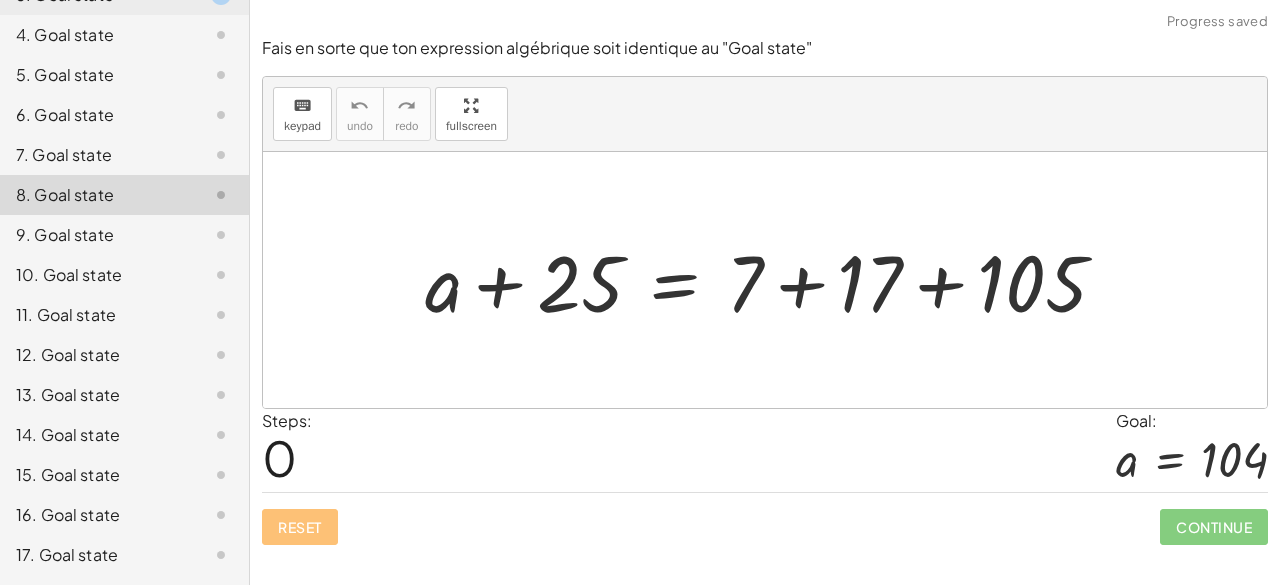 click at bounding box center (772, 280) 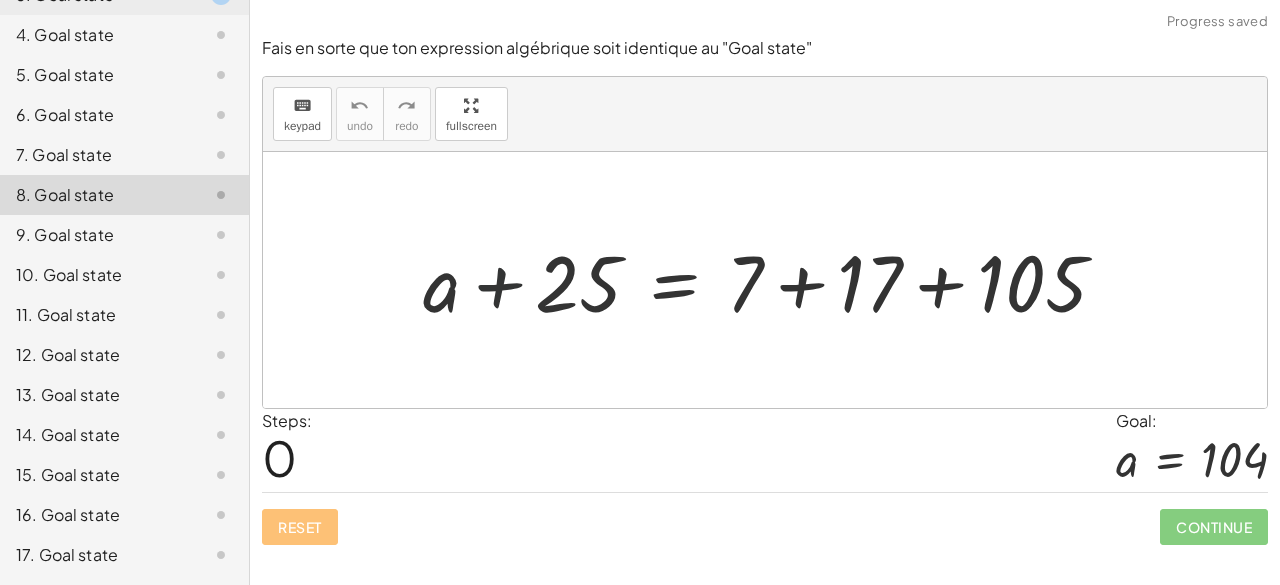 click at bounding box center [772, 280] 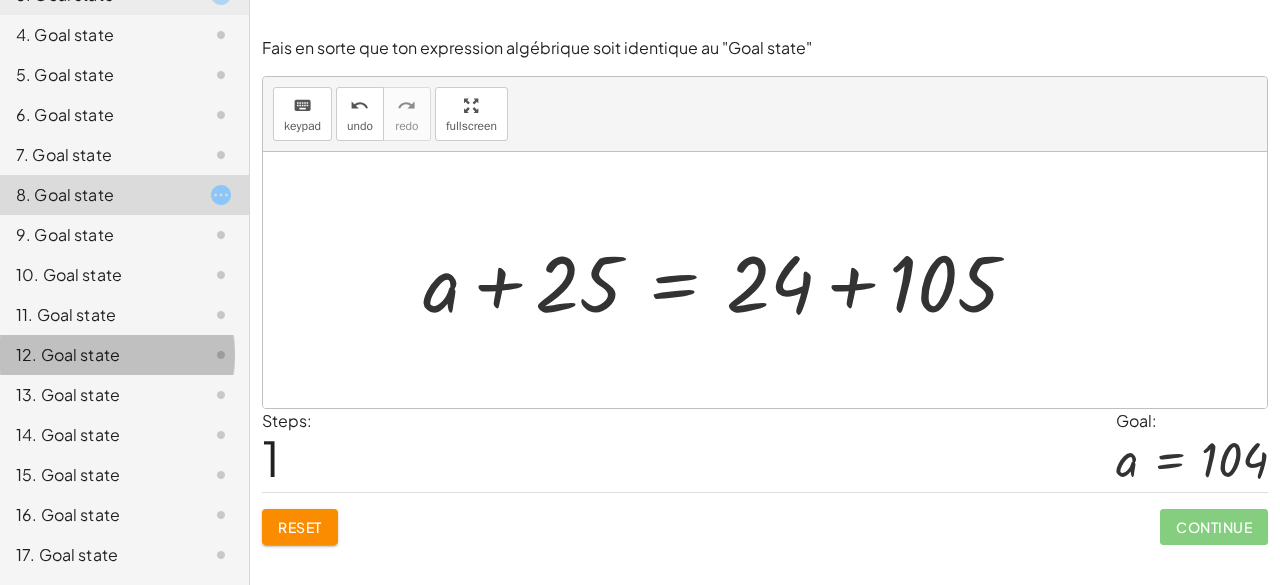 click on "12. Goal state" 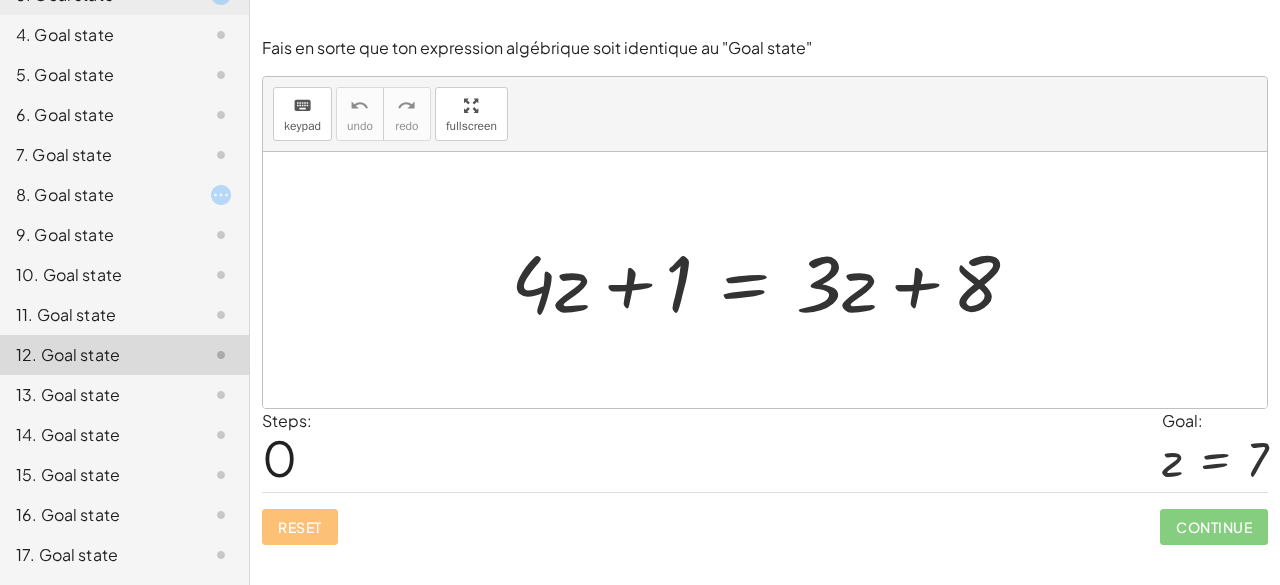 click at bounding box center (773, 280) 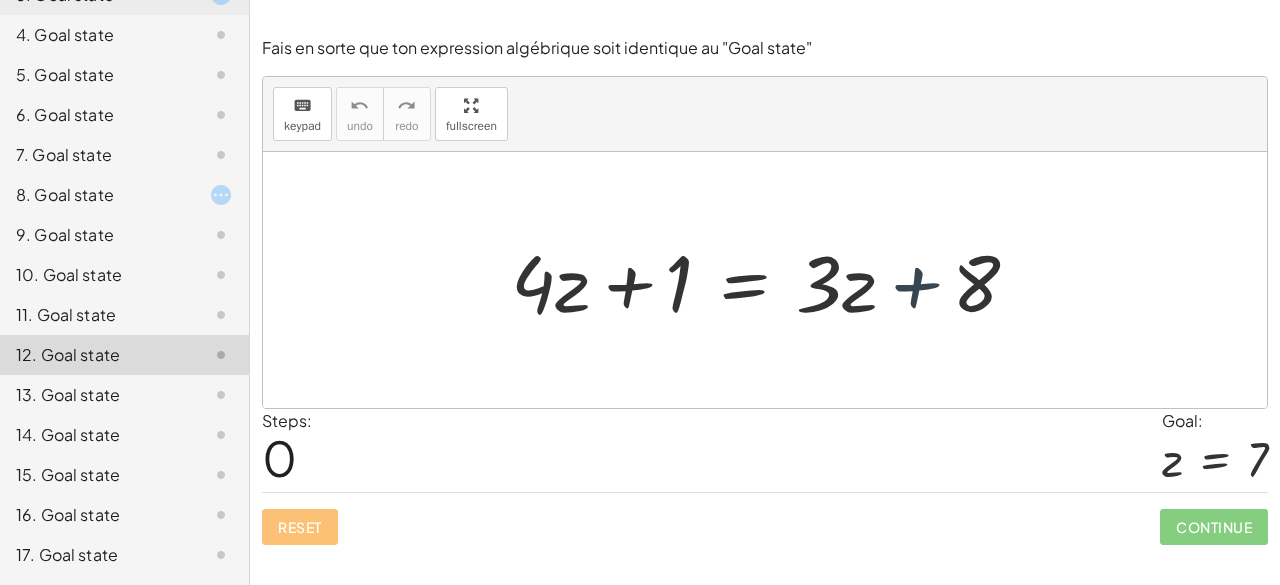 click at bounding box center (773, 280) 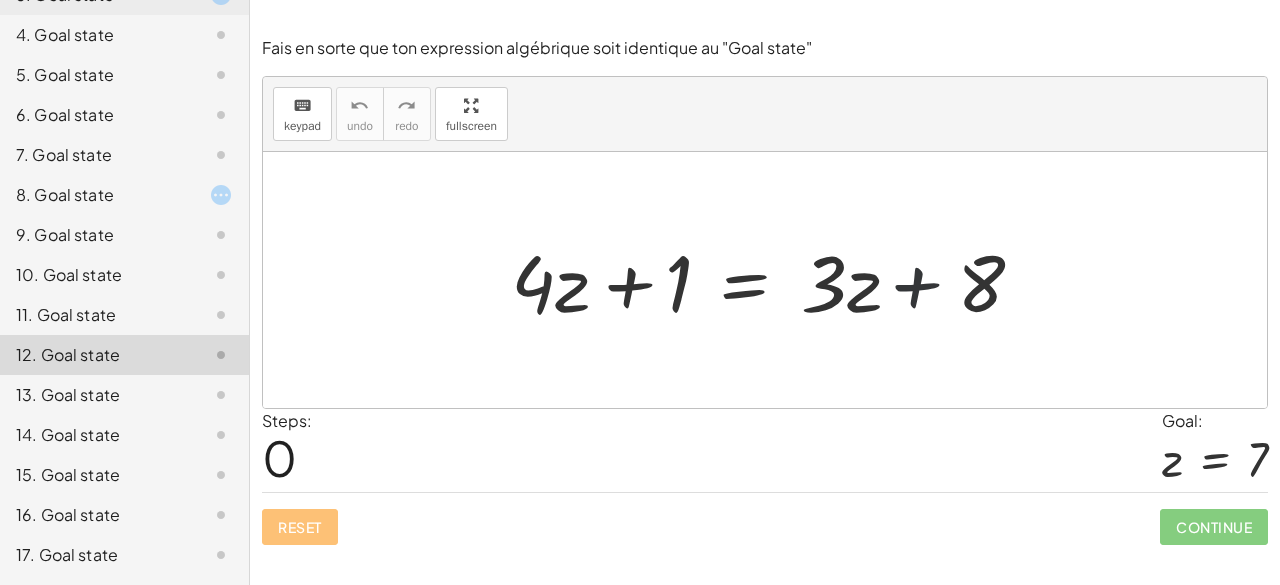 click at bounding box center (773, 280) 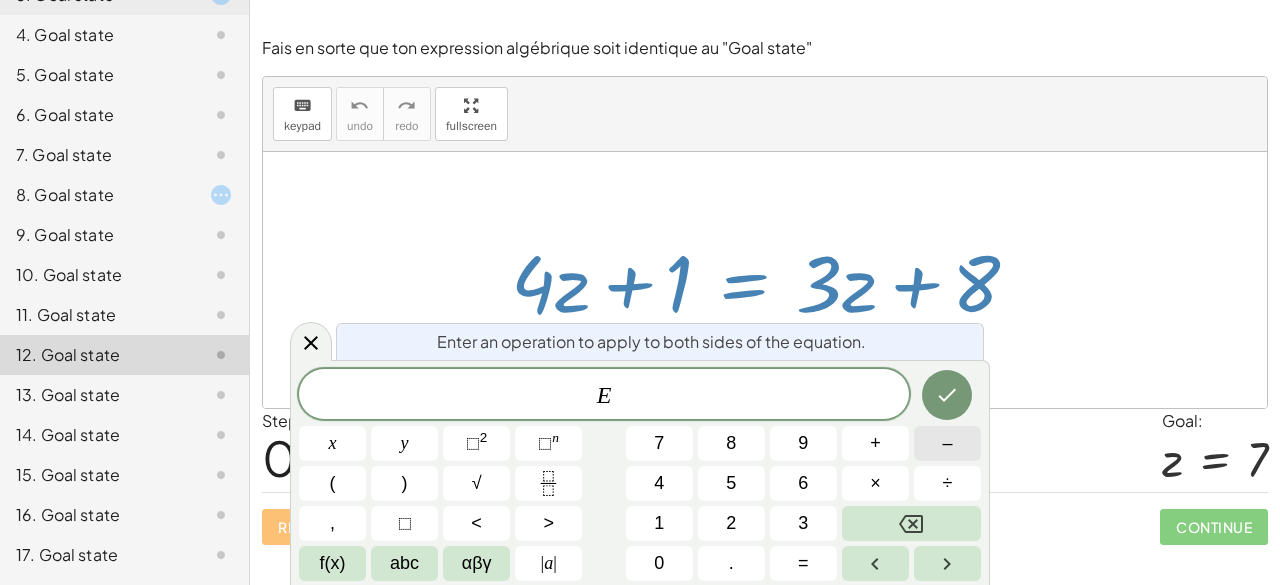 click on "–" at bounding box center (947, 443) 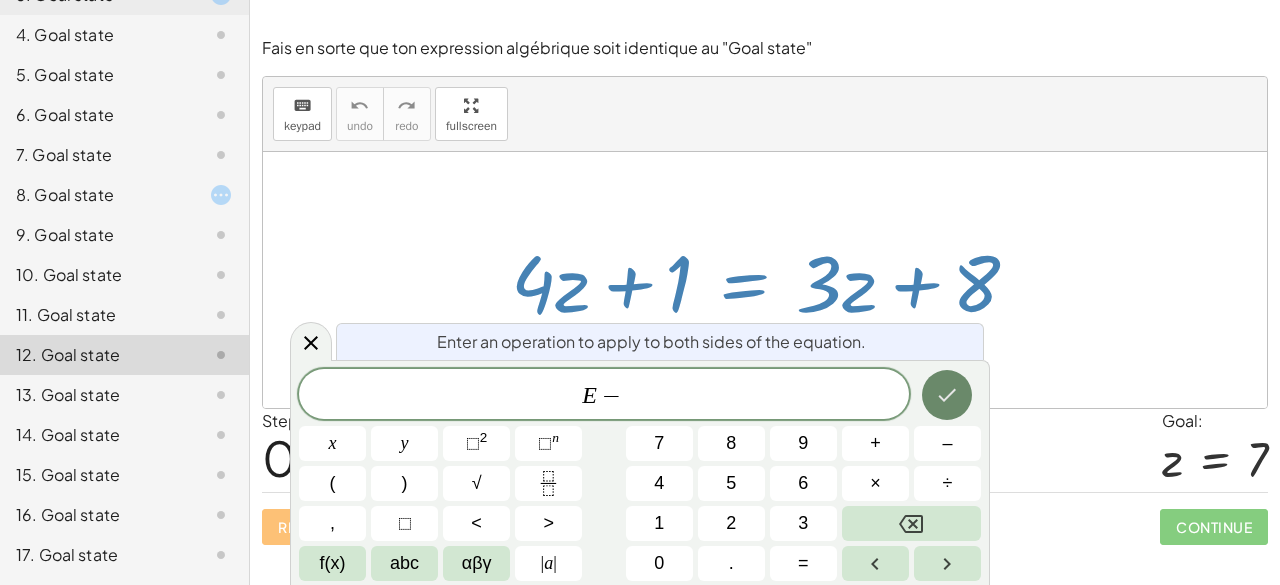 click at bounding box center (947, 395) 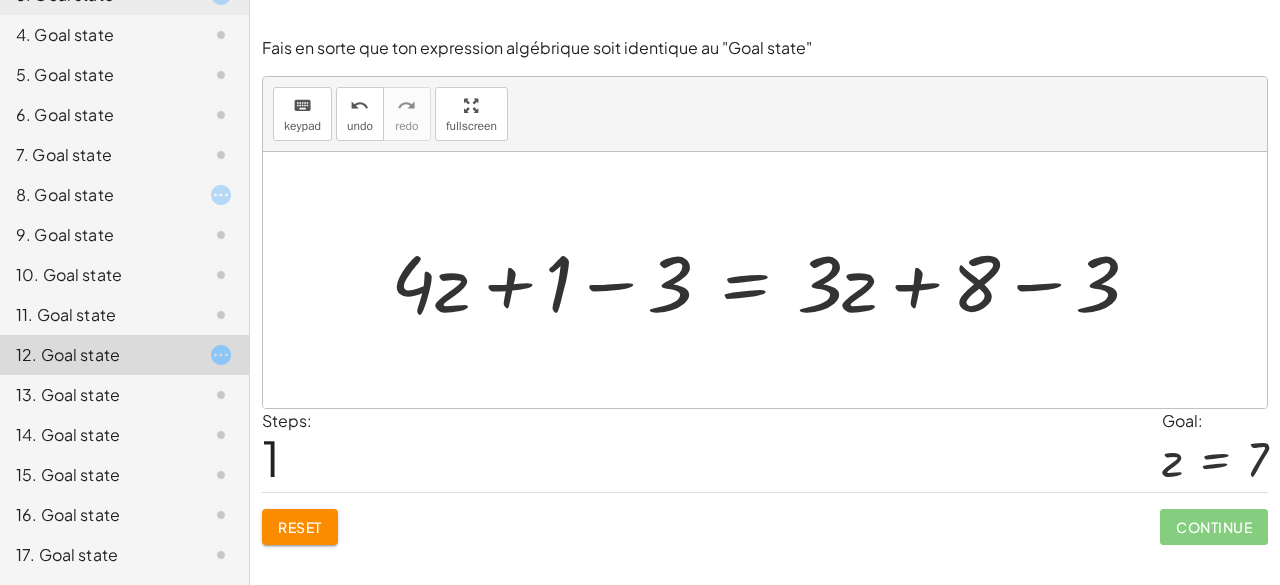 click at bounding box center [773, 280] 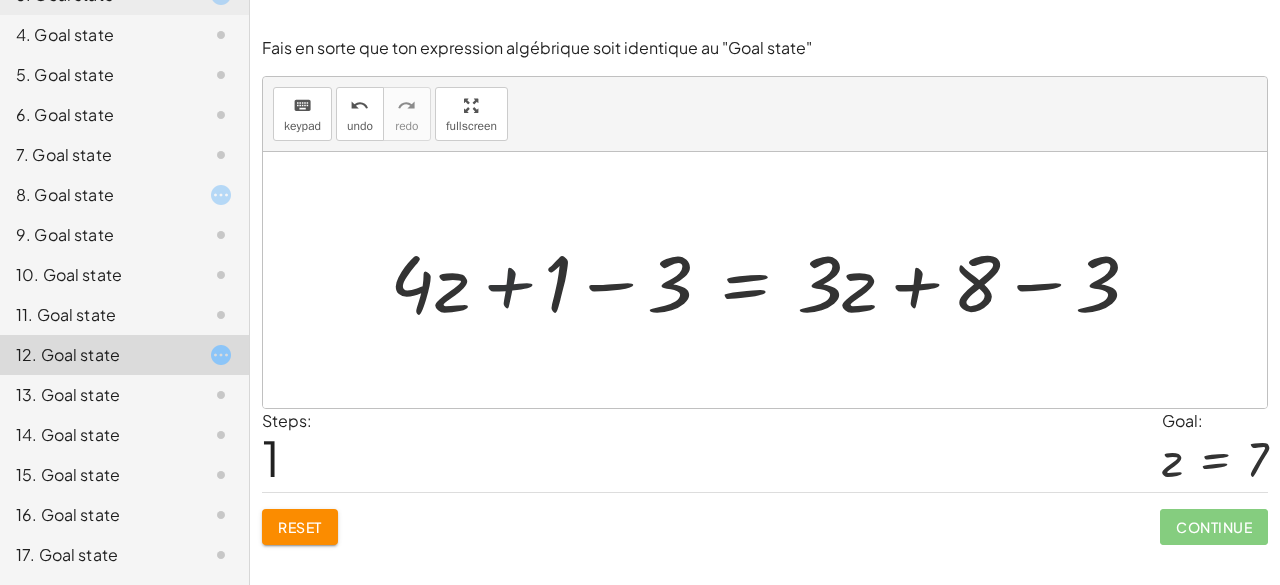 click at bounding box center (773, 280) 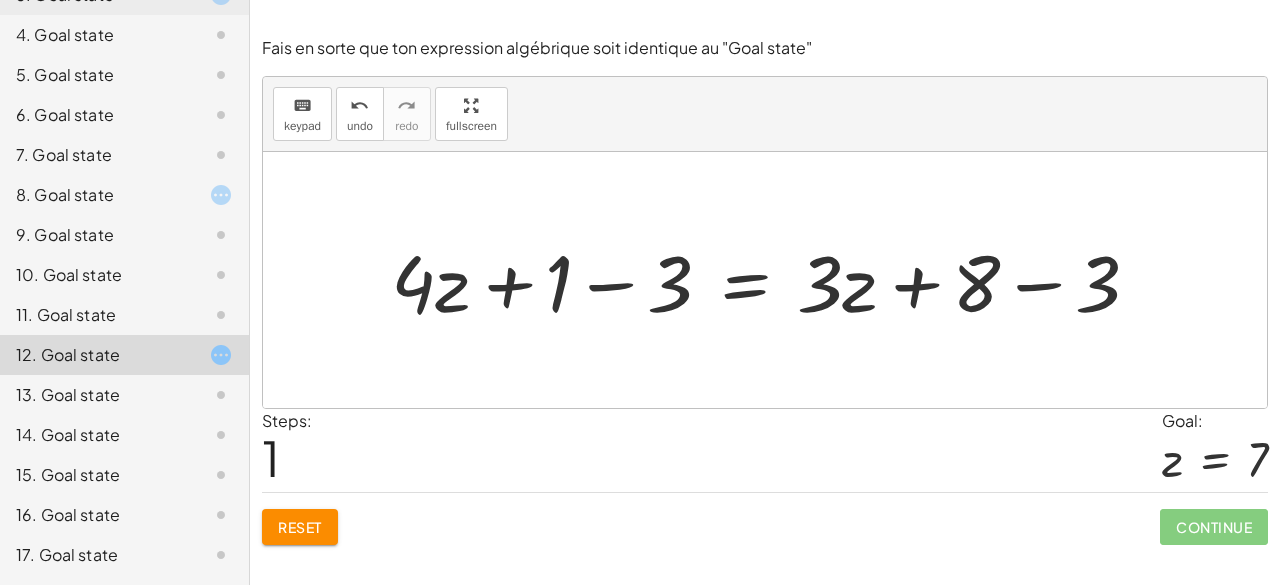 click at bounding box center [773, 280] 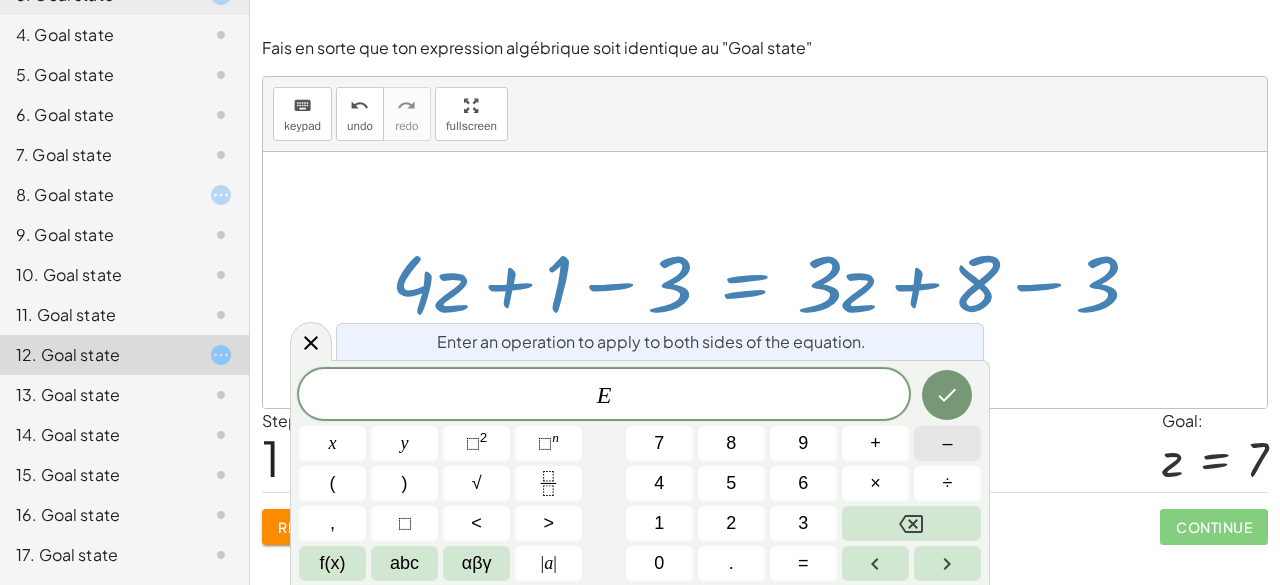 click on "–" at bounding box center (947, 443) 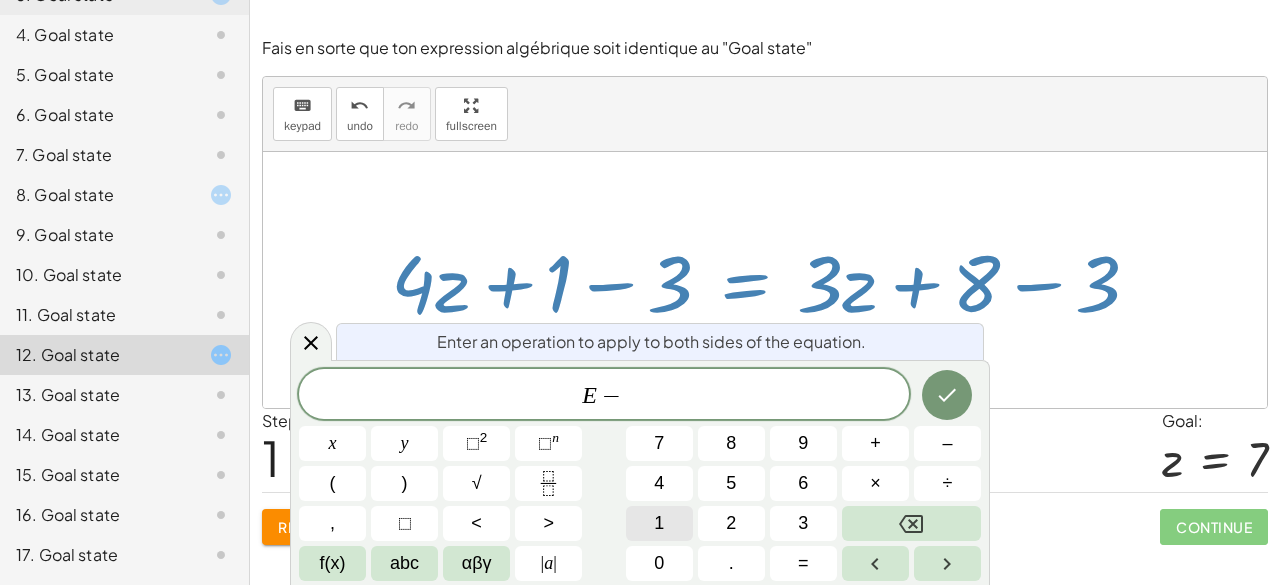 click on "1" at bounding box center [659, 523] 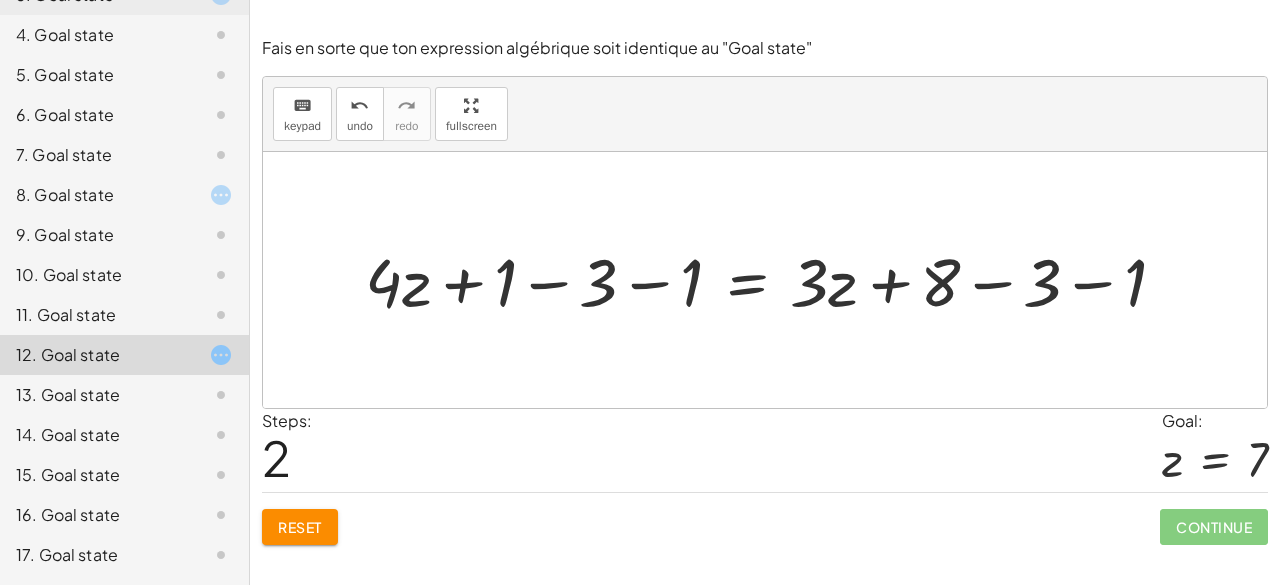 drag, startPoint x: 1206, startPoint y: 528, endPoint x: 790, endPoint y: 431, distance: 427.1592 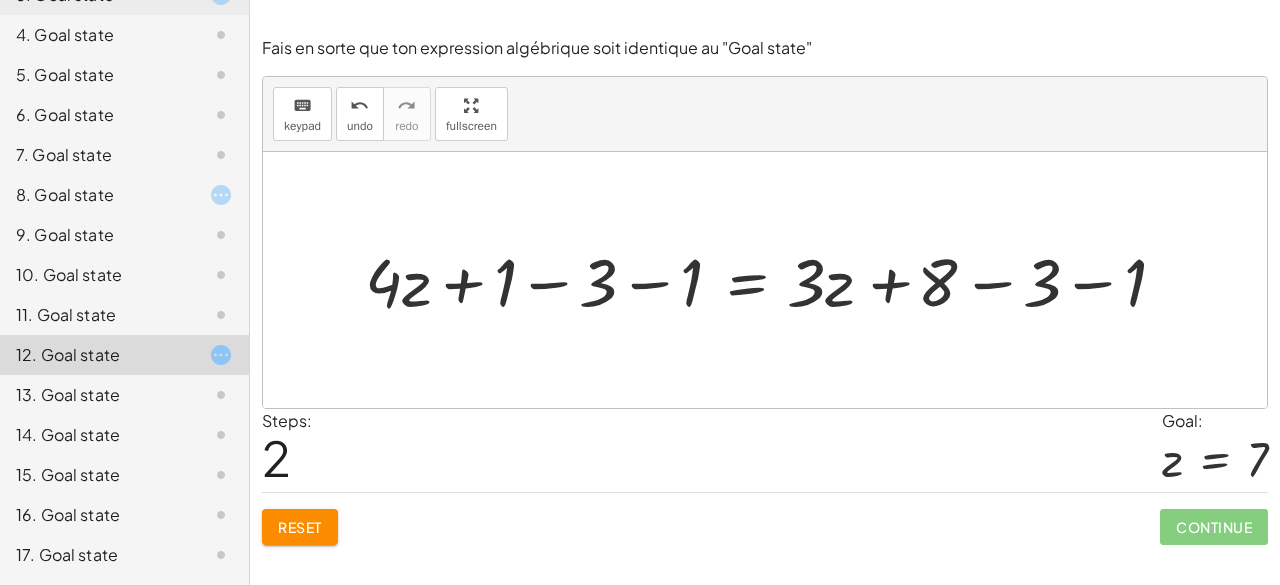 click at bounding box center (773, 280) 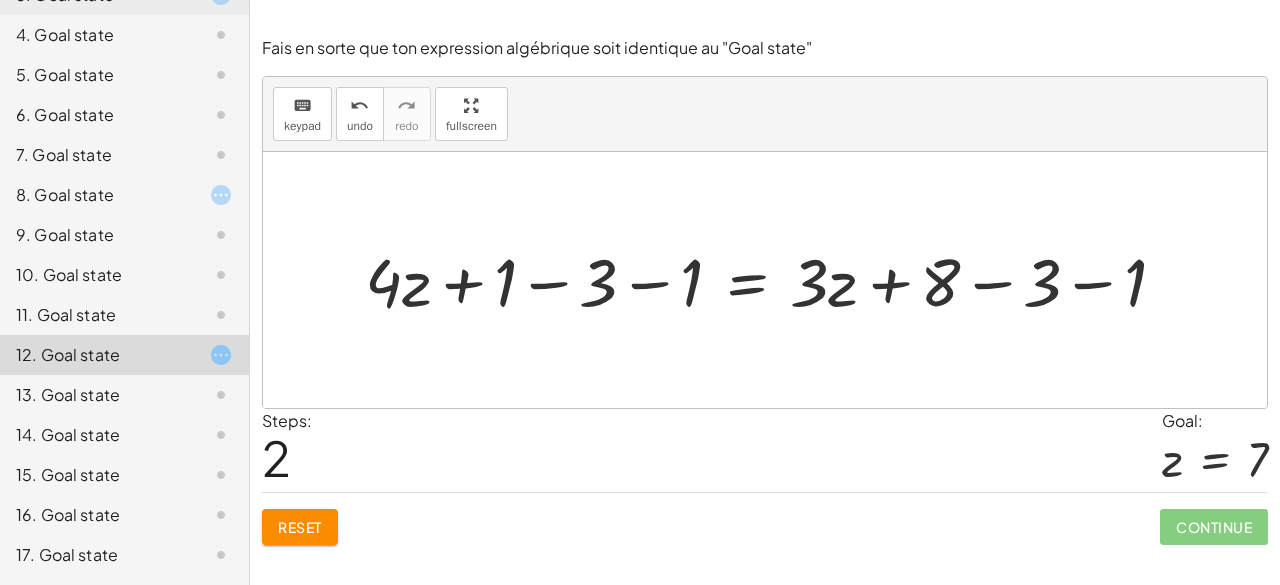 click at bounding box center [773, 280] 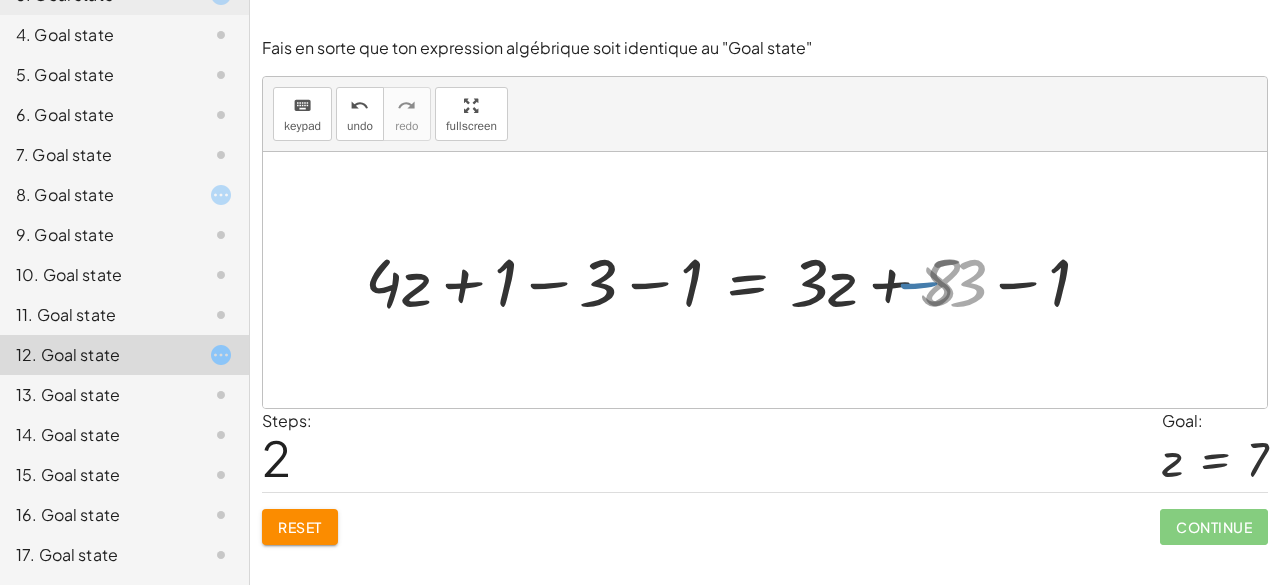 click at bounding box center (721, 280) 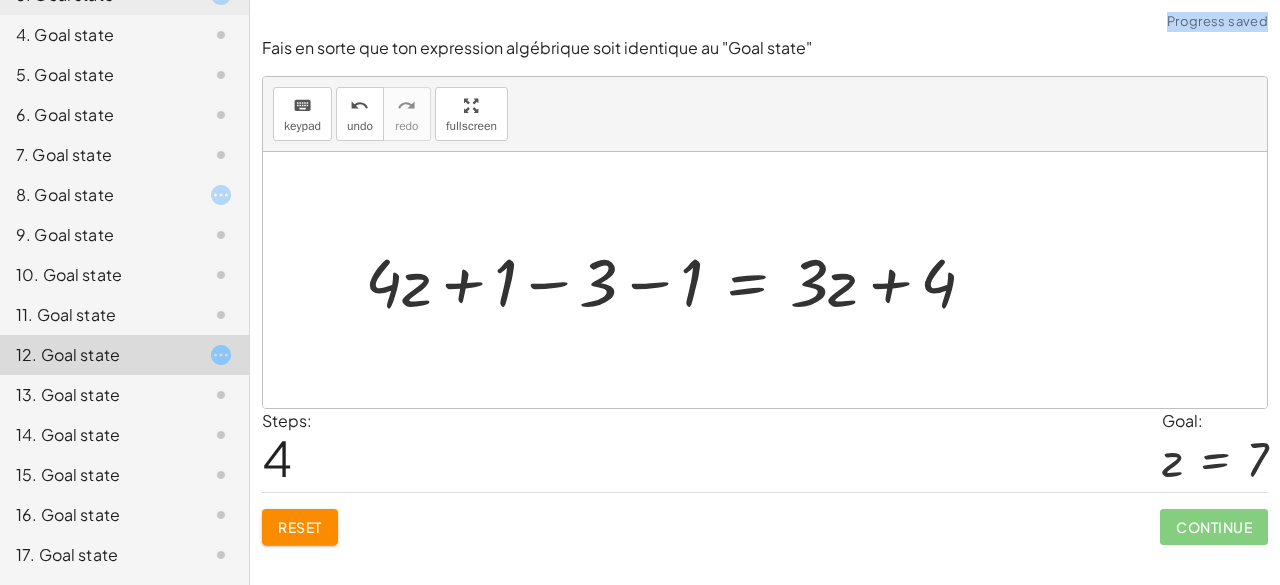 click at bounding box center [678, 280] 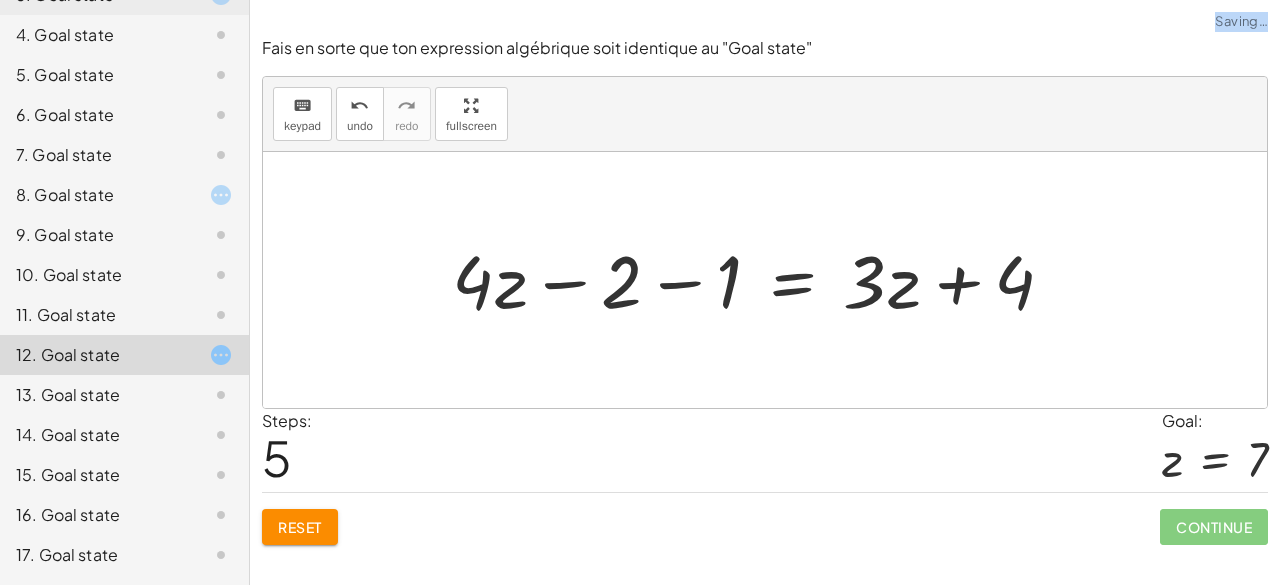 click at bounding box center [760, 280] 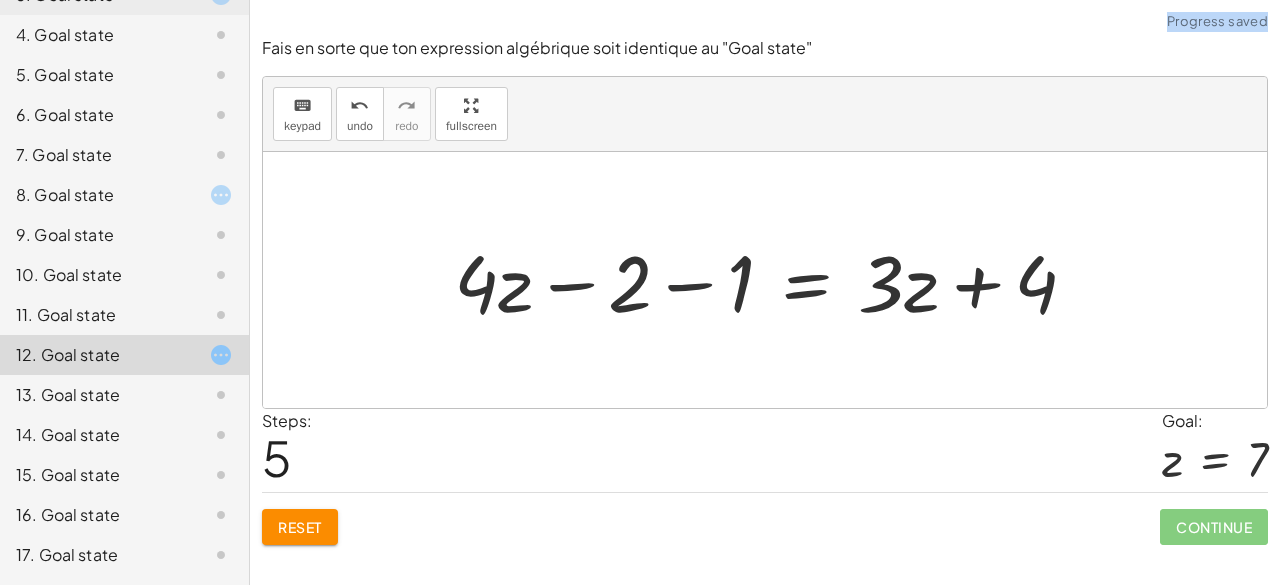 click at bounding box center (773, 280) 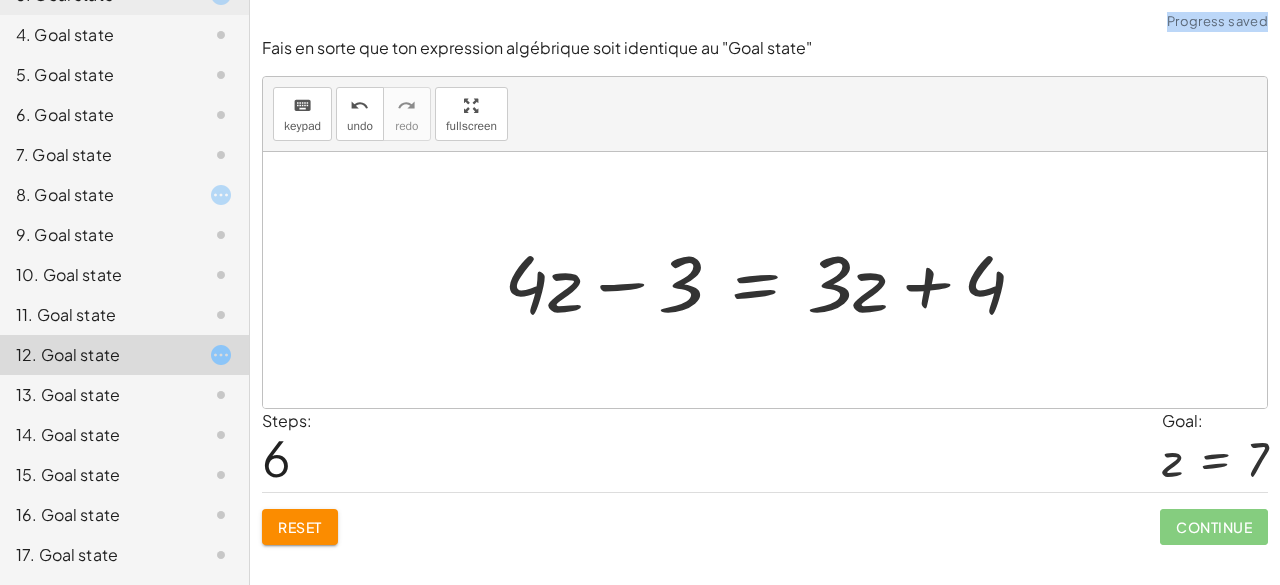 click at bounding box center (773, 280) 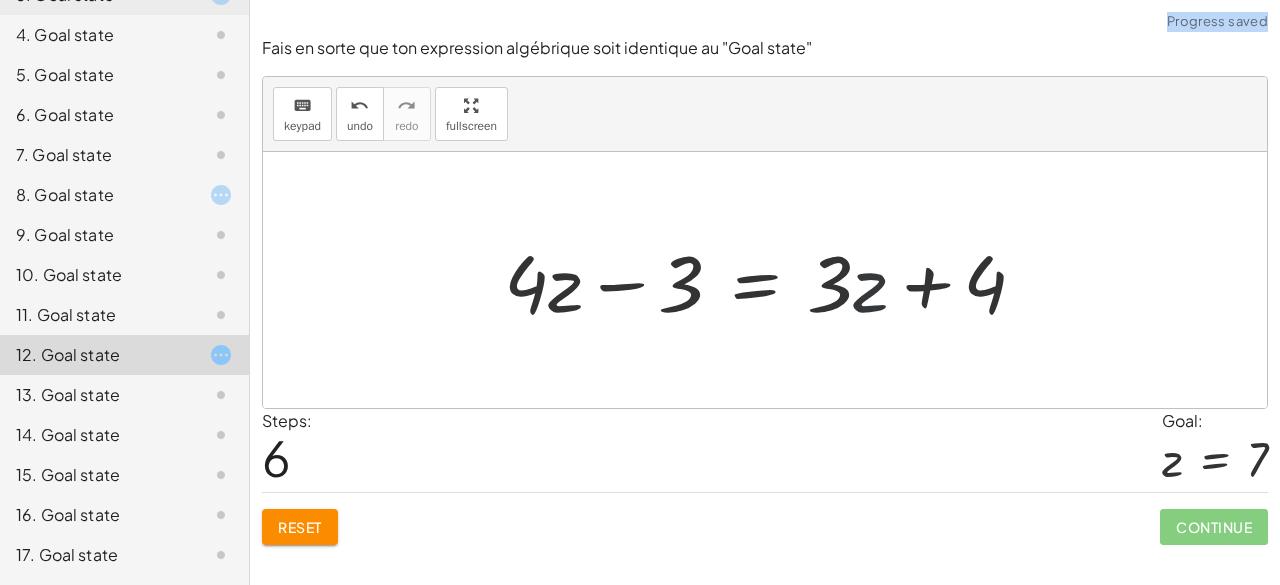 click at bounding box center (773, 280) 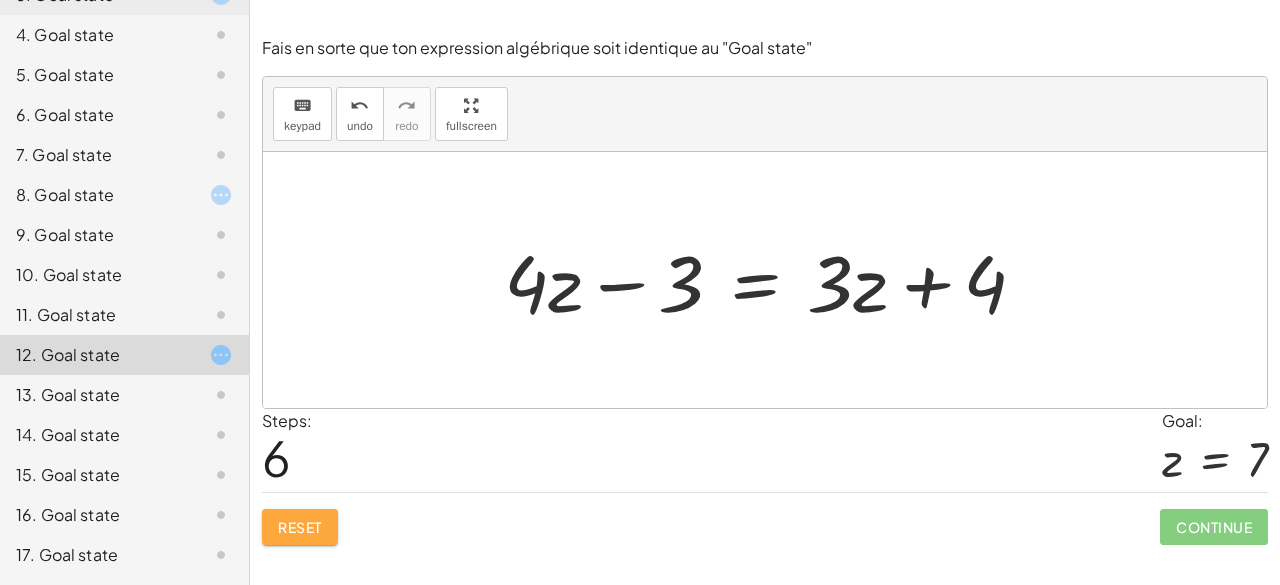 click on "Reset" 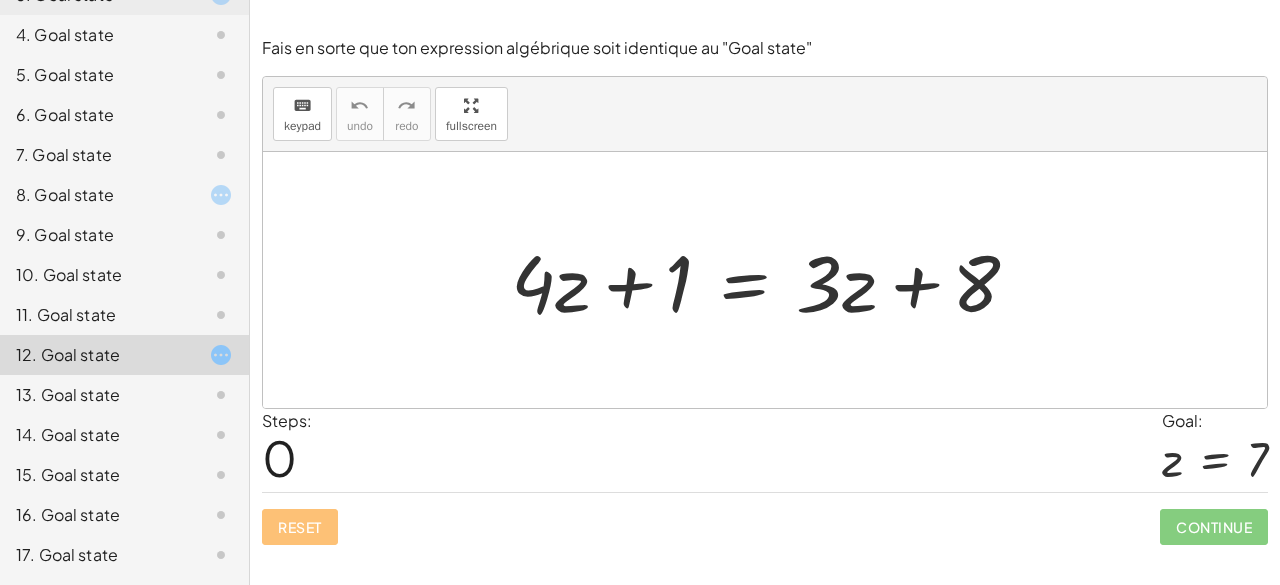 click at bounding box center (773, 280) 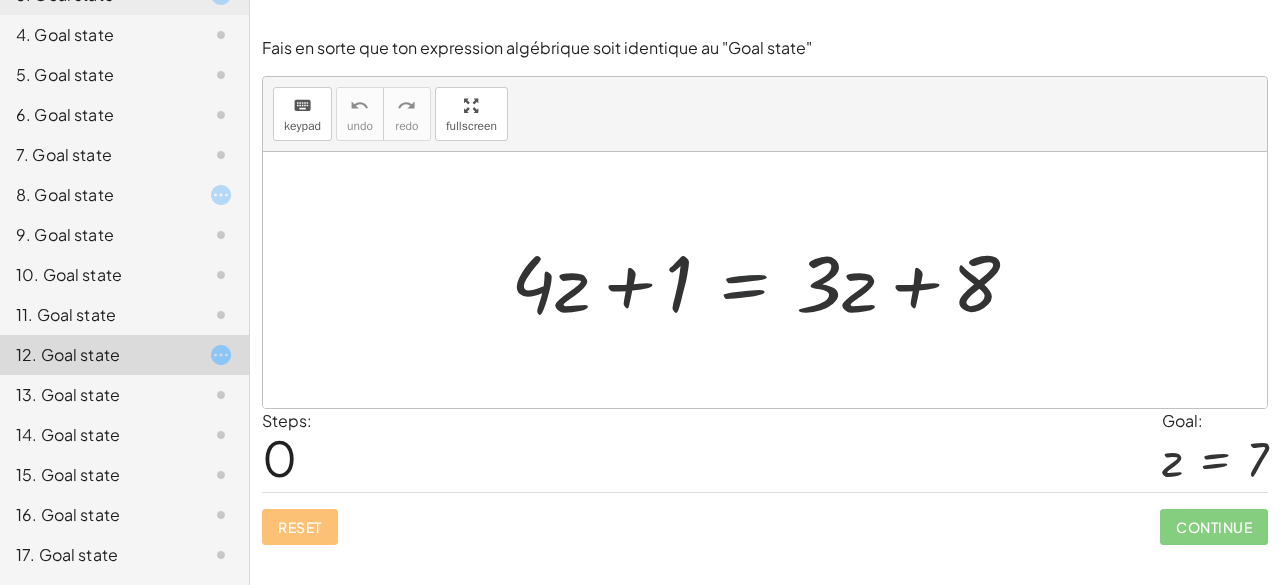 click at bounding box center [773, 280] 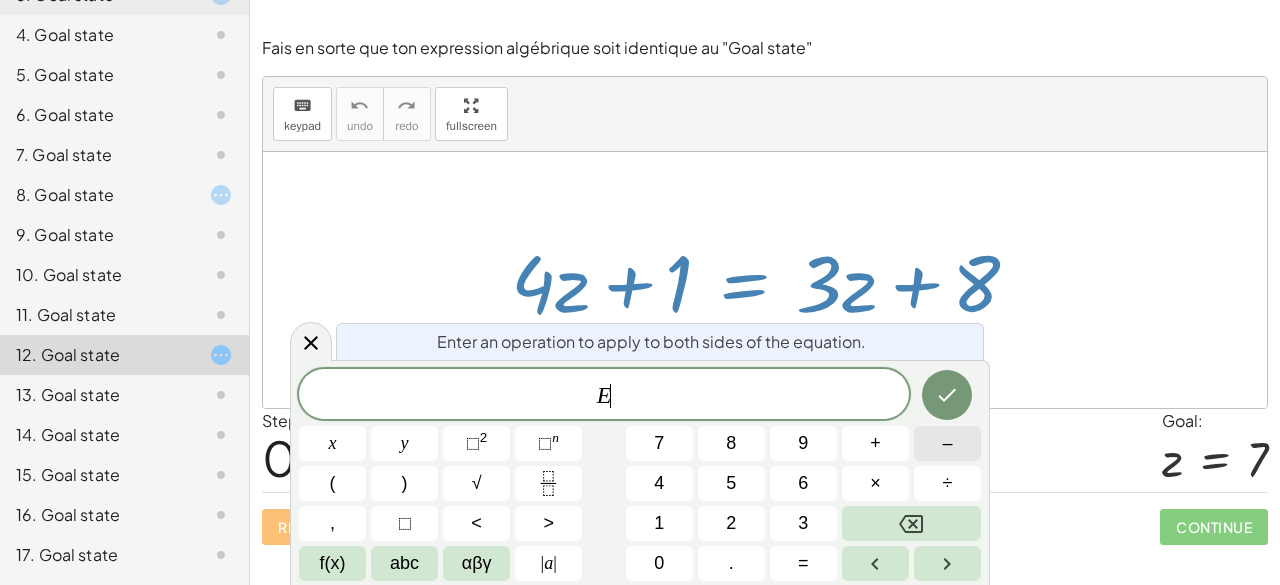 click on "–" at bounding box center [947, 443] 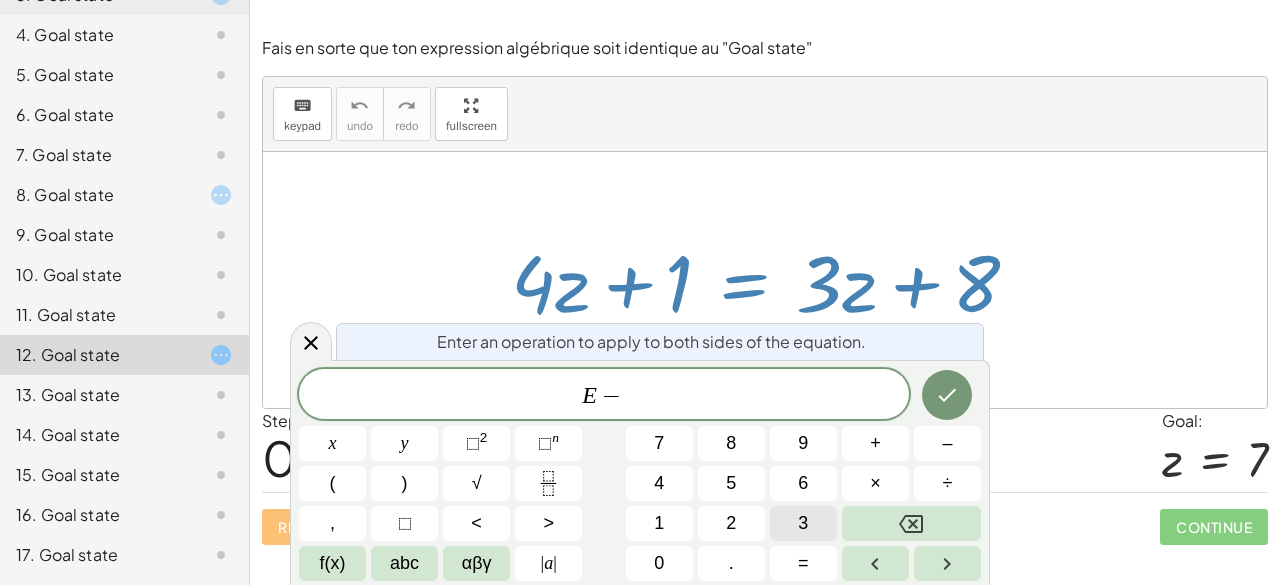click on "3" at bounding box center [803, 523] 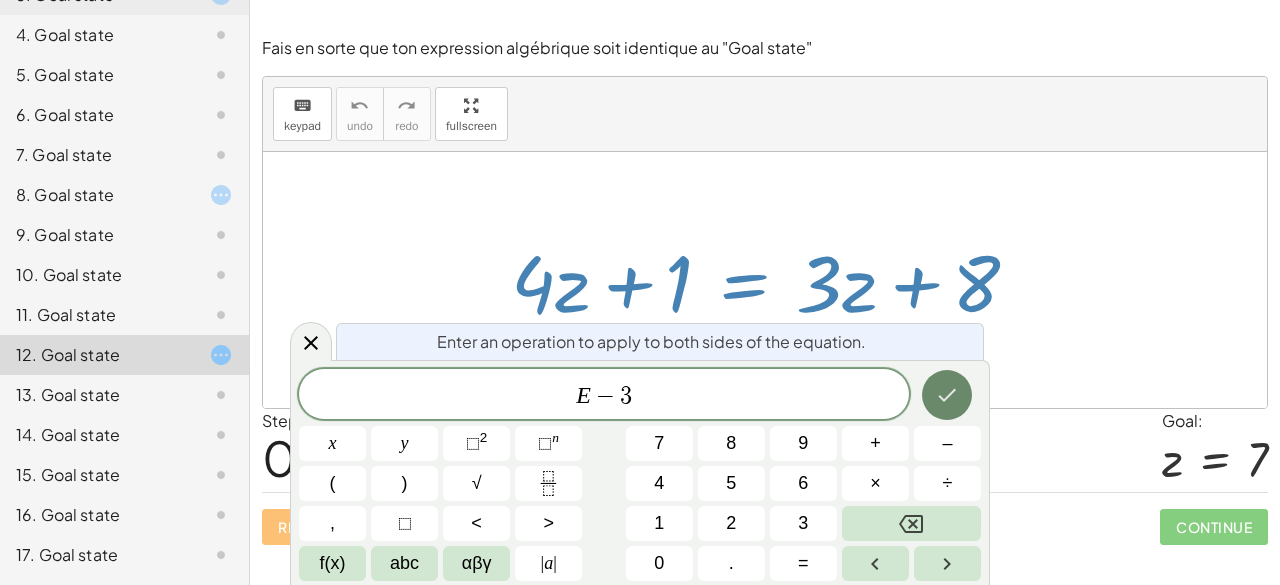 click at bounding box center [947, 395] 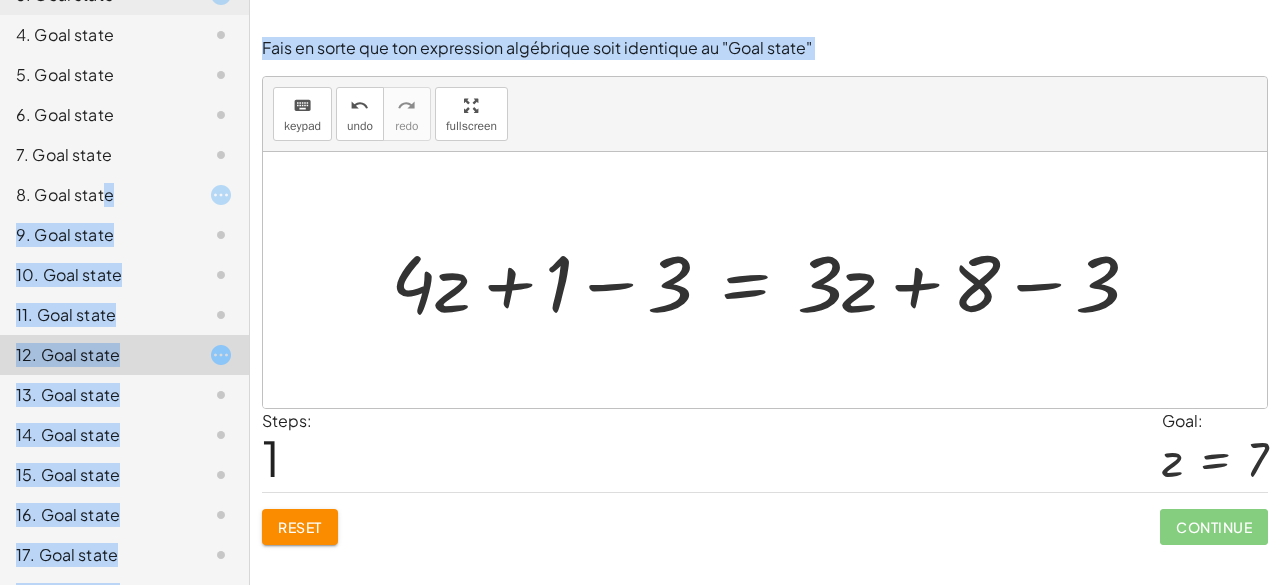 drag, startPoint x: 104, startPoint y: 208, endPoint x: 470, endPoint y: 379, distance: 403.97647 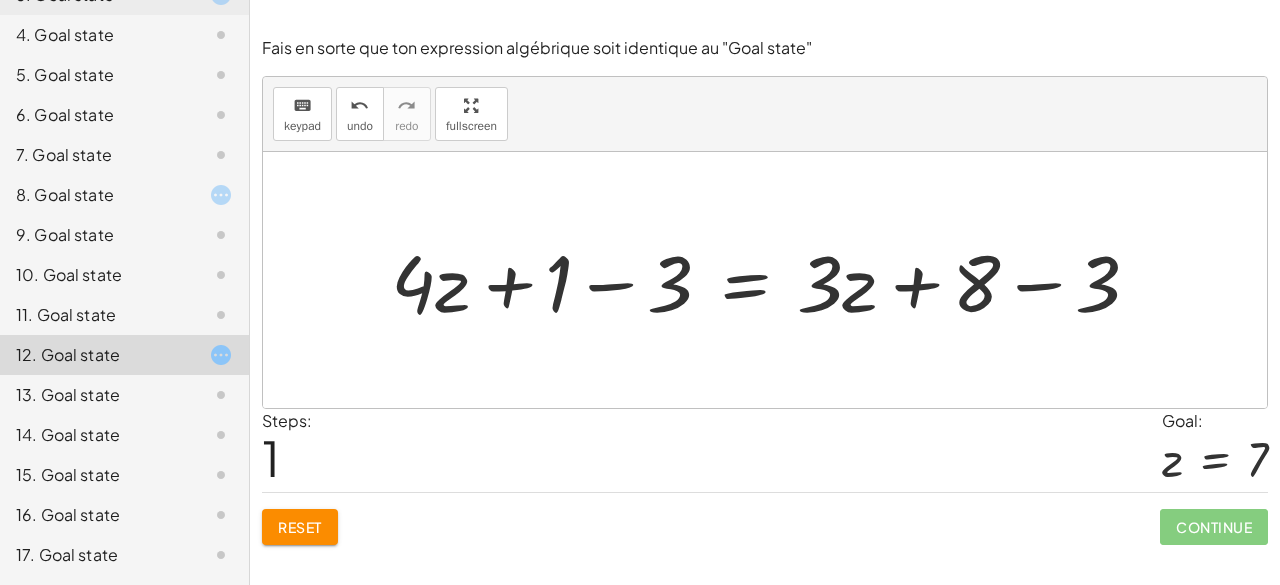 click at bounding box center (765, 280) 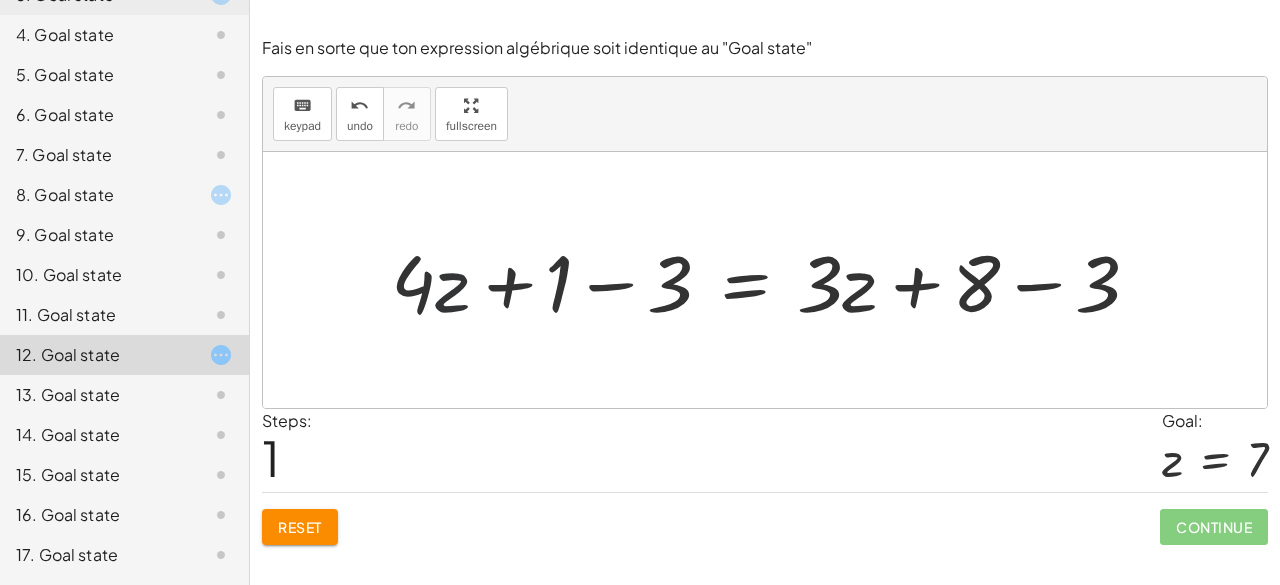 click at bounding box center (773, 280) 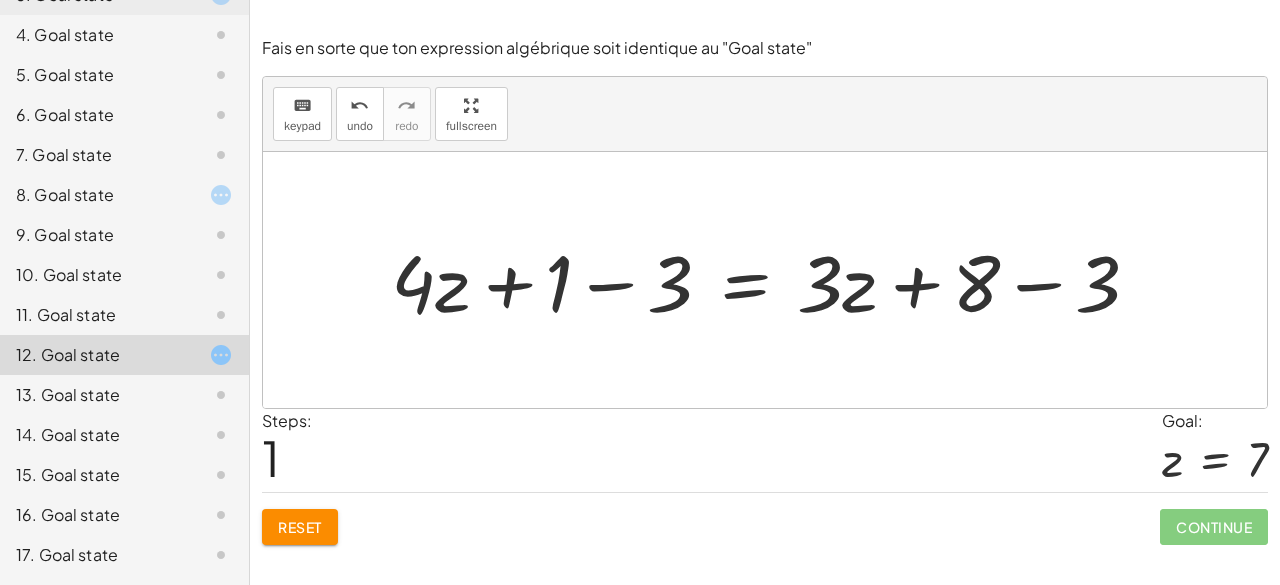 click at bounding box center [773, 280] 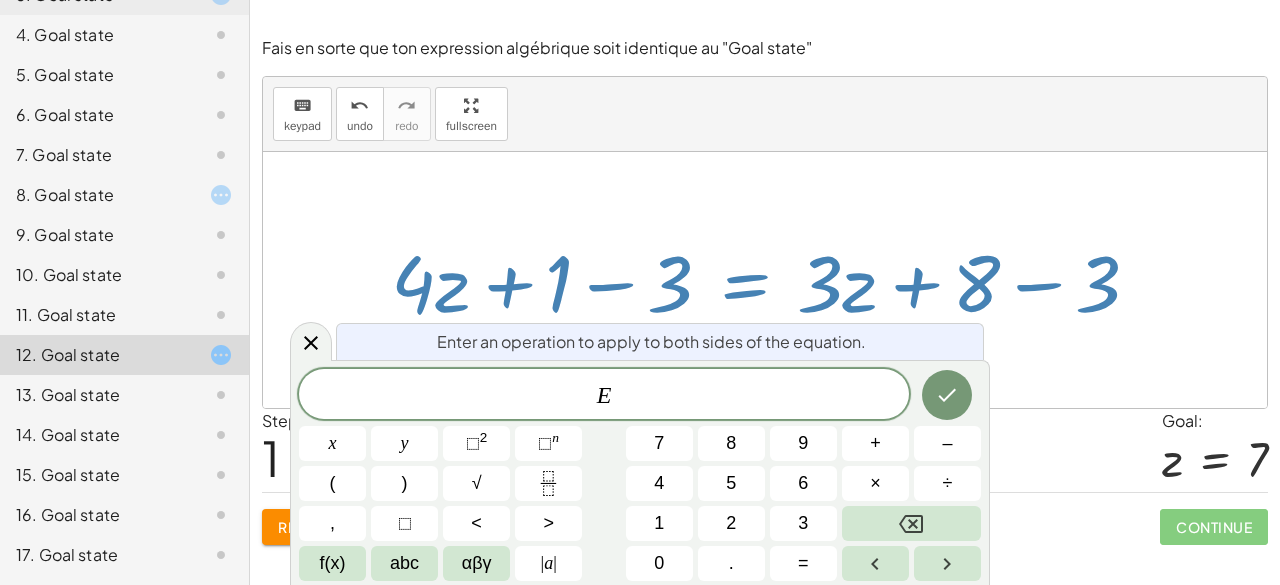 click at bounding box center (773, 280) 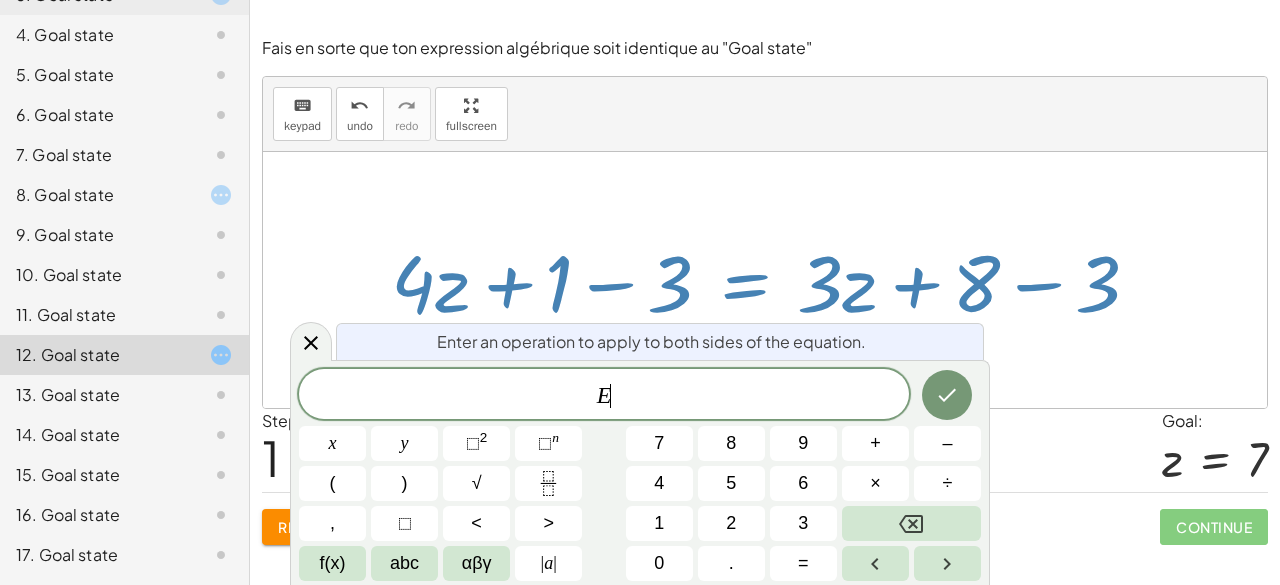 click at bounding box center (773, 280) 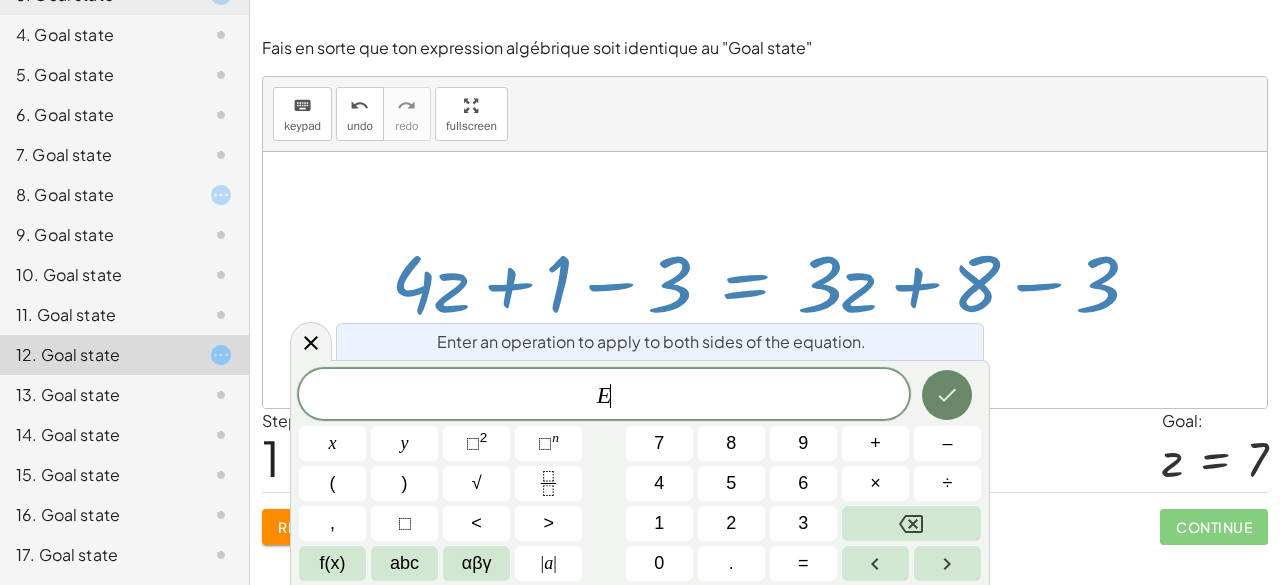 click at bounding box center [947, 395] 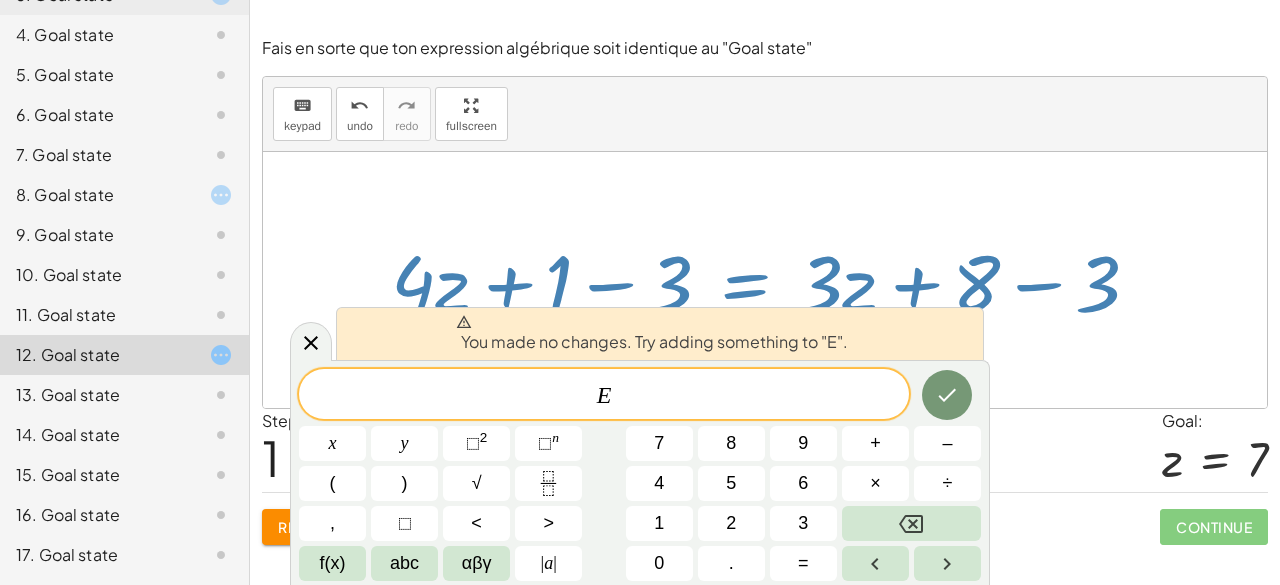 click at bounding box center (773, 280) 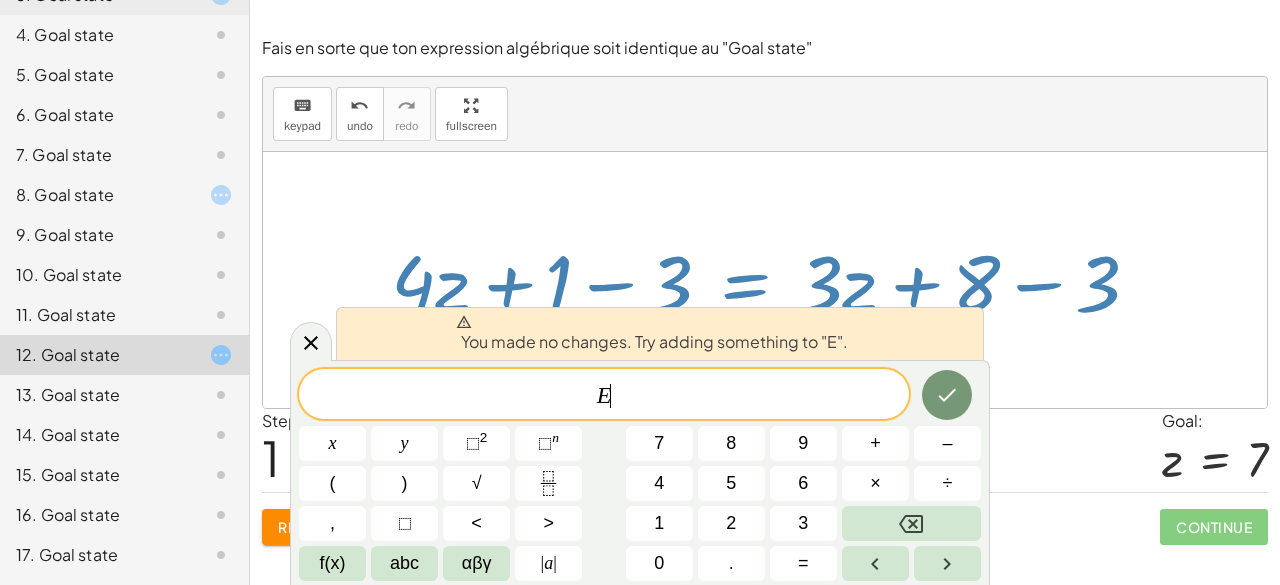 click at bounding box center (773, 280) 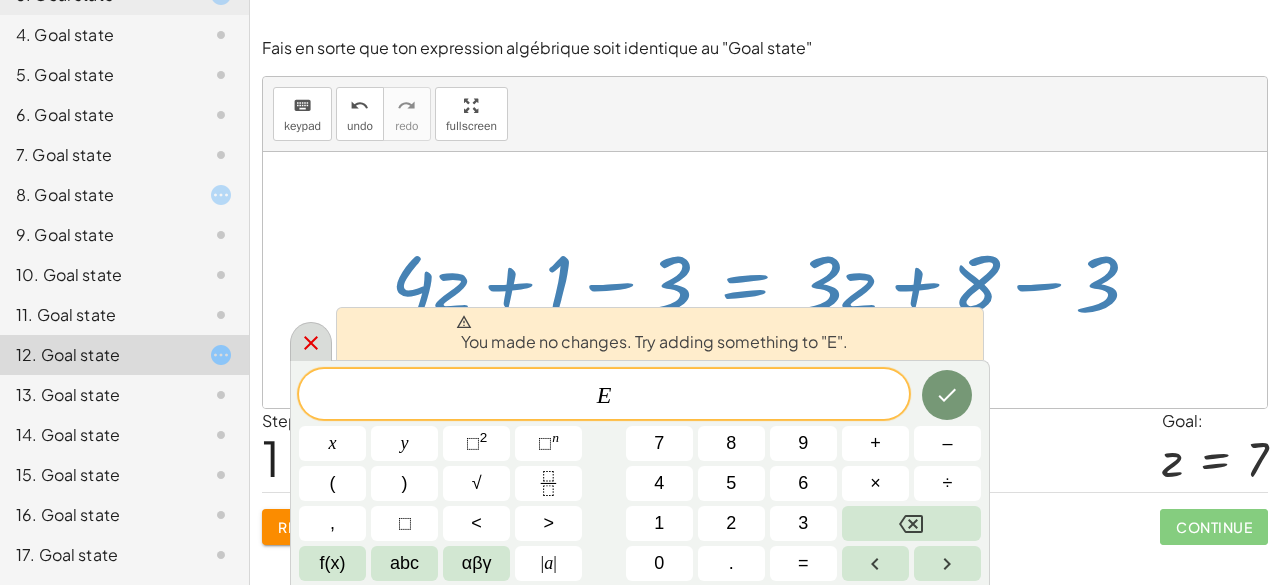 click 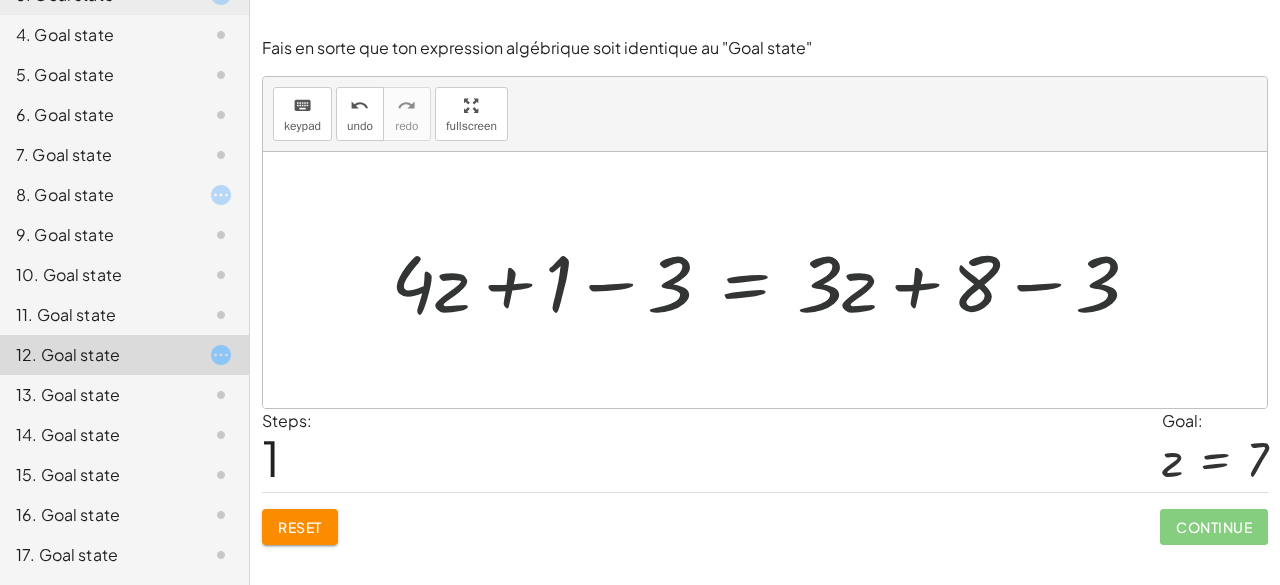 click at bounding box center [773, 280] 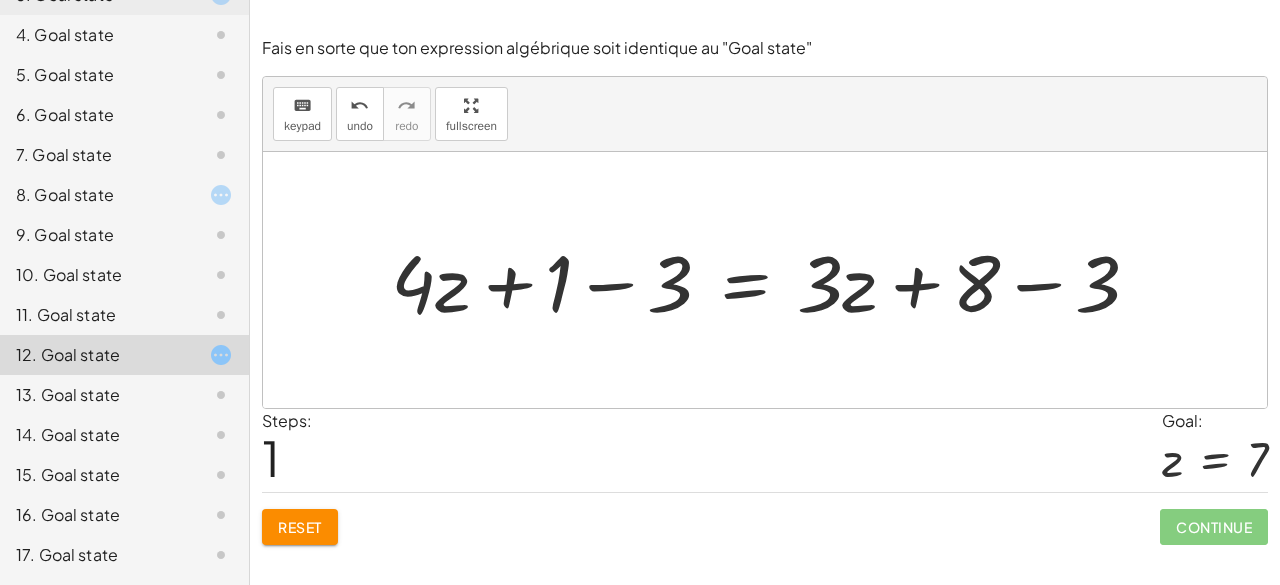 click at bounding box center (773, 280) 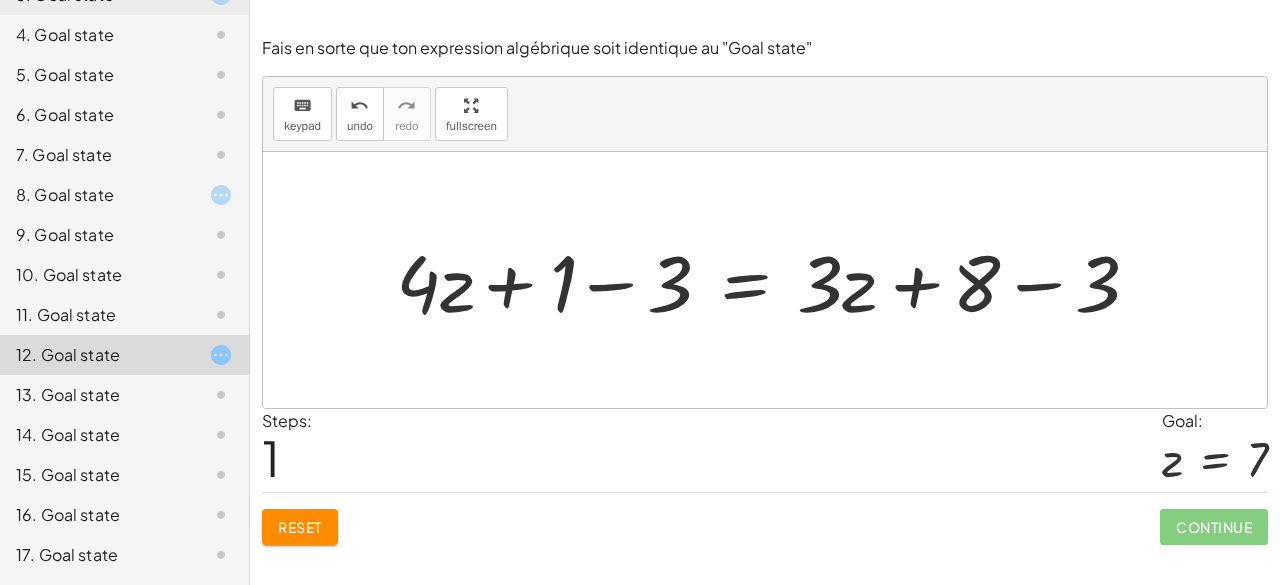 click at bounding box center (773, 280) 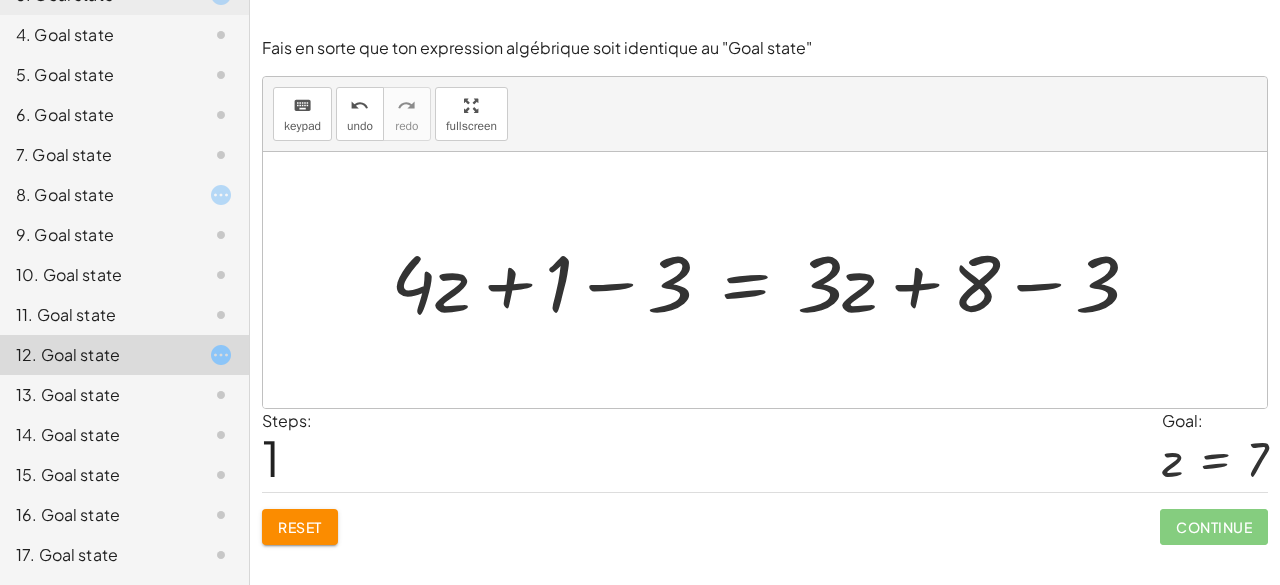 click at bounding box center [773, 280] 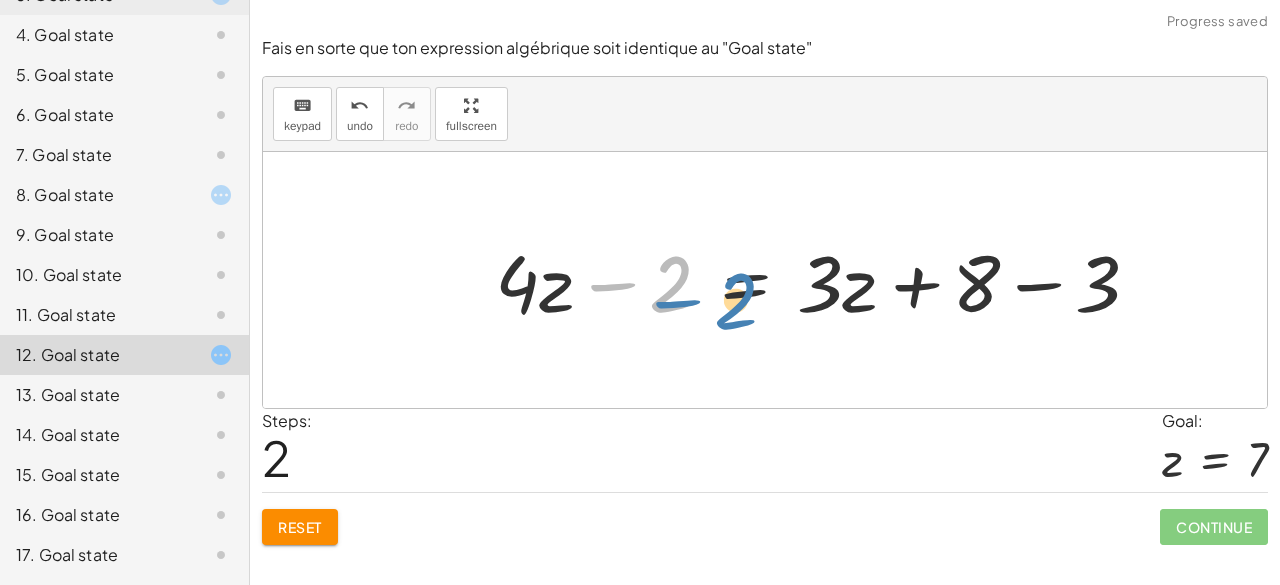 drag, startPoint x: 614, startPoint y: 289, endPoint x: 657, endPoint y: 301, distance: 44.64303 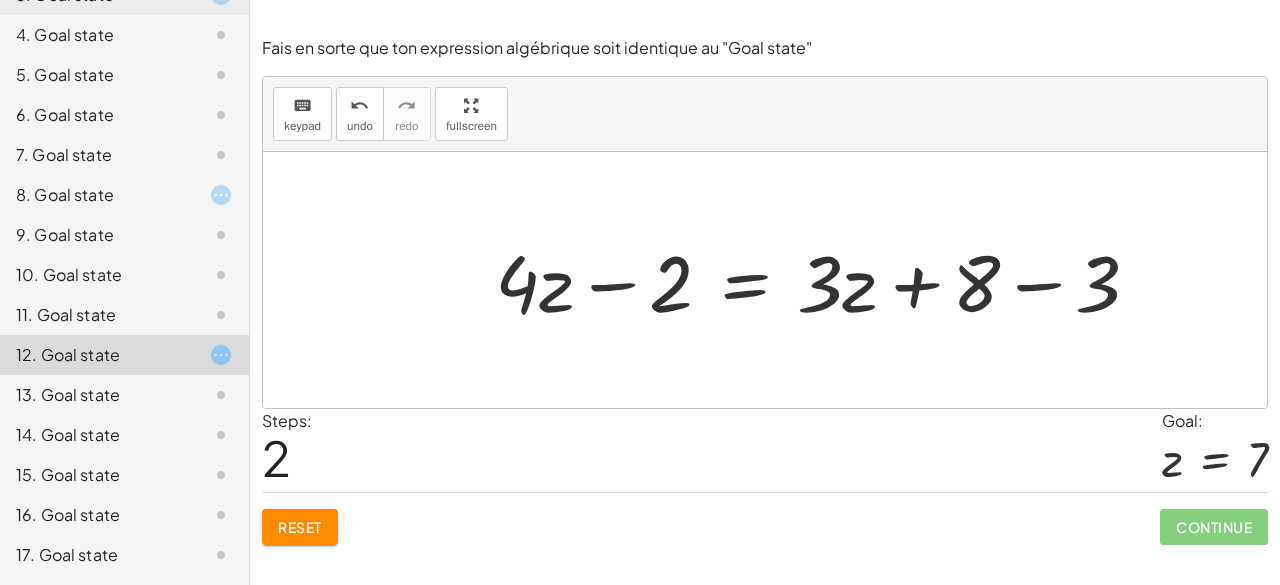 click at bounding box center [825, 280] 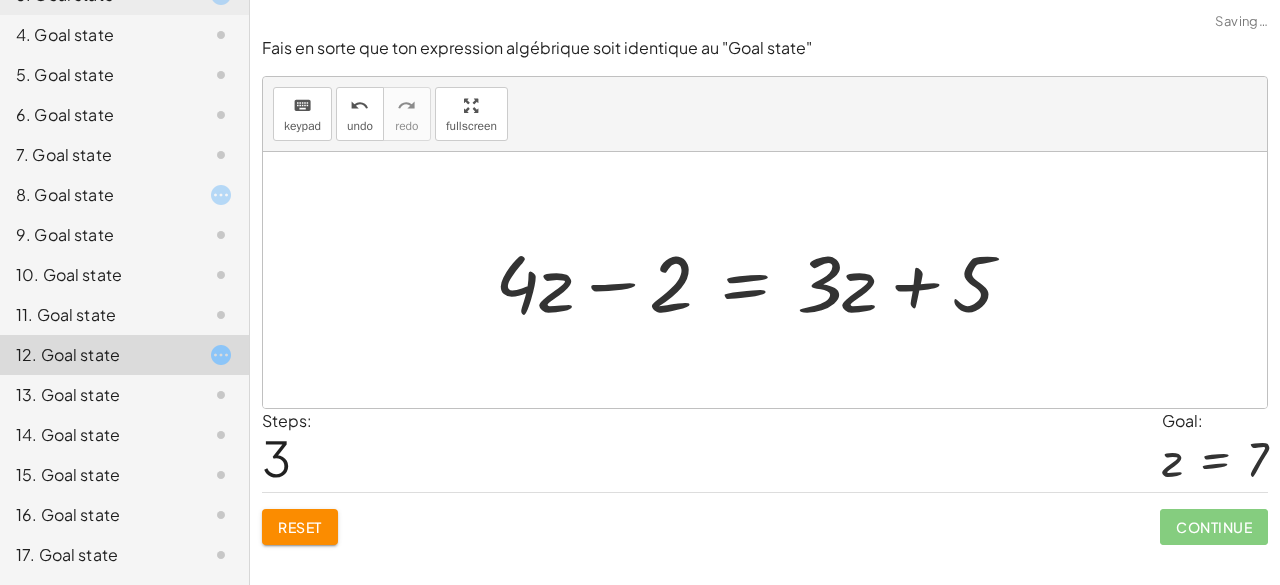 click at bounding box center [762, 280] 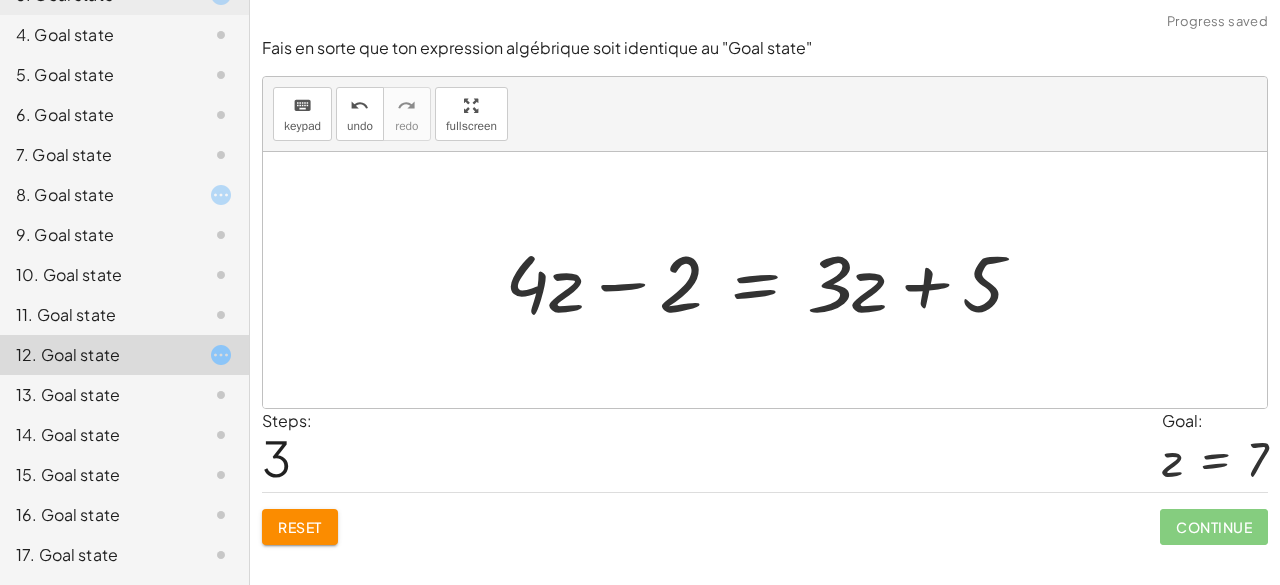 click at bounding box center [772, 280] 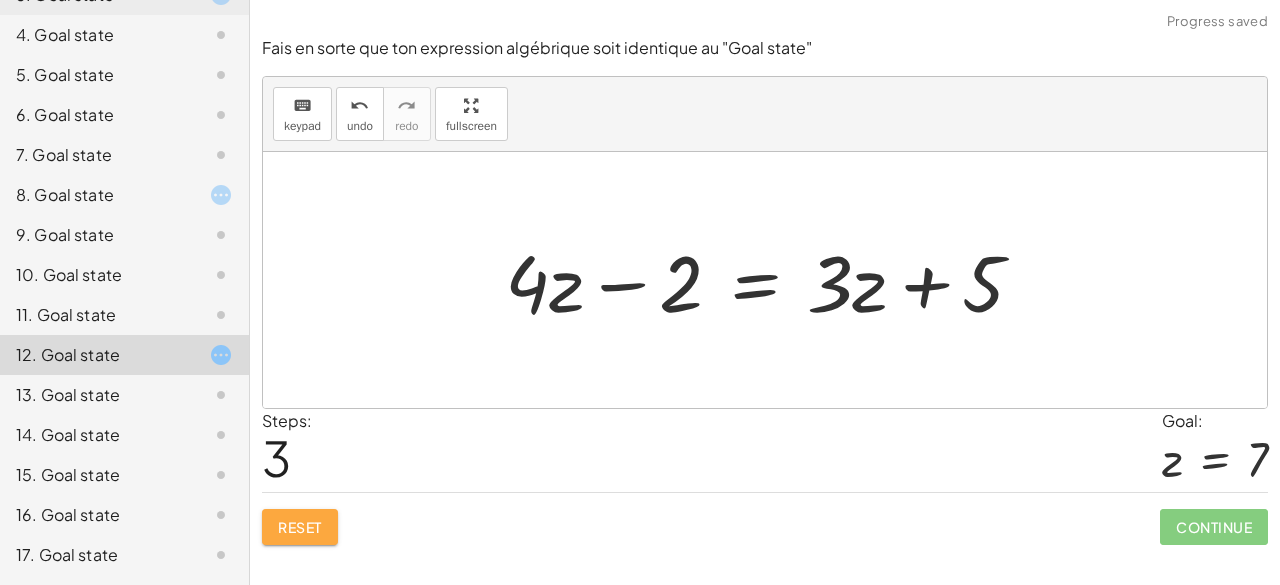 click on "Reset" 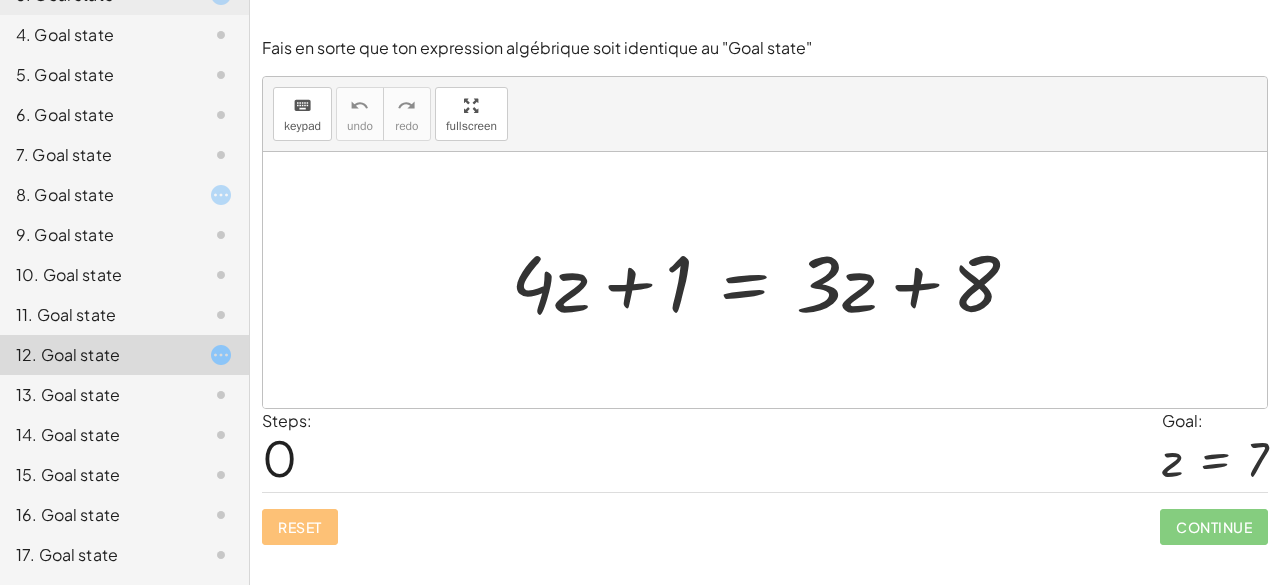 click at bounding box center [773, 280] 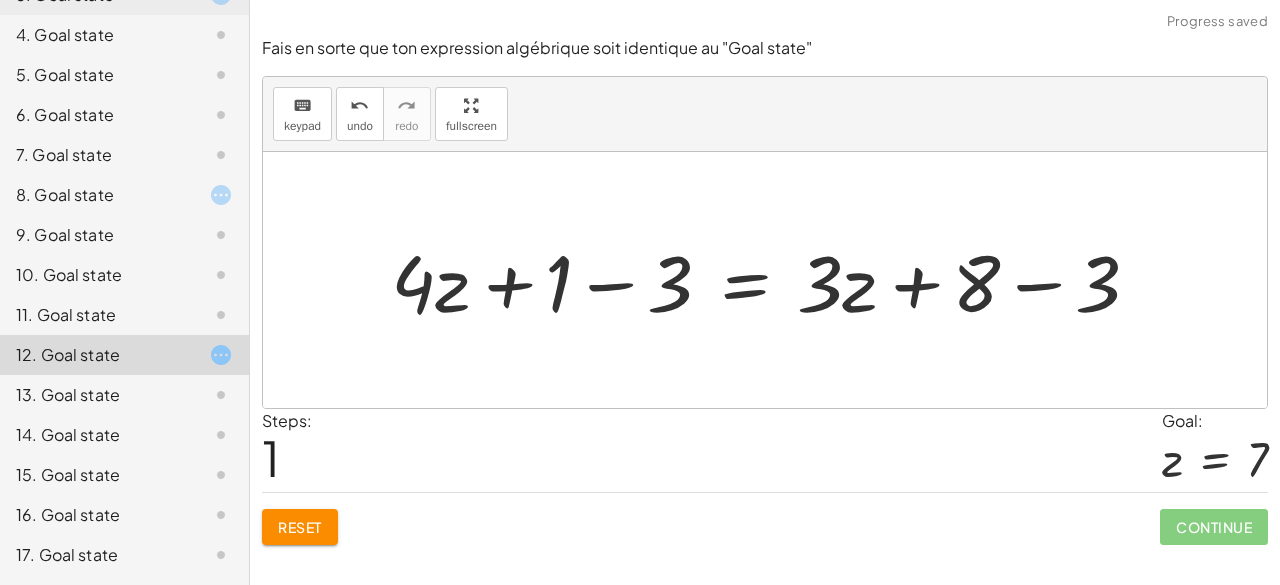 click at bounding box center [773, 280] 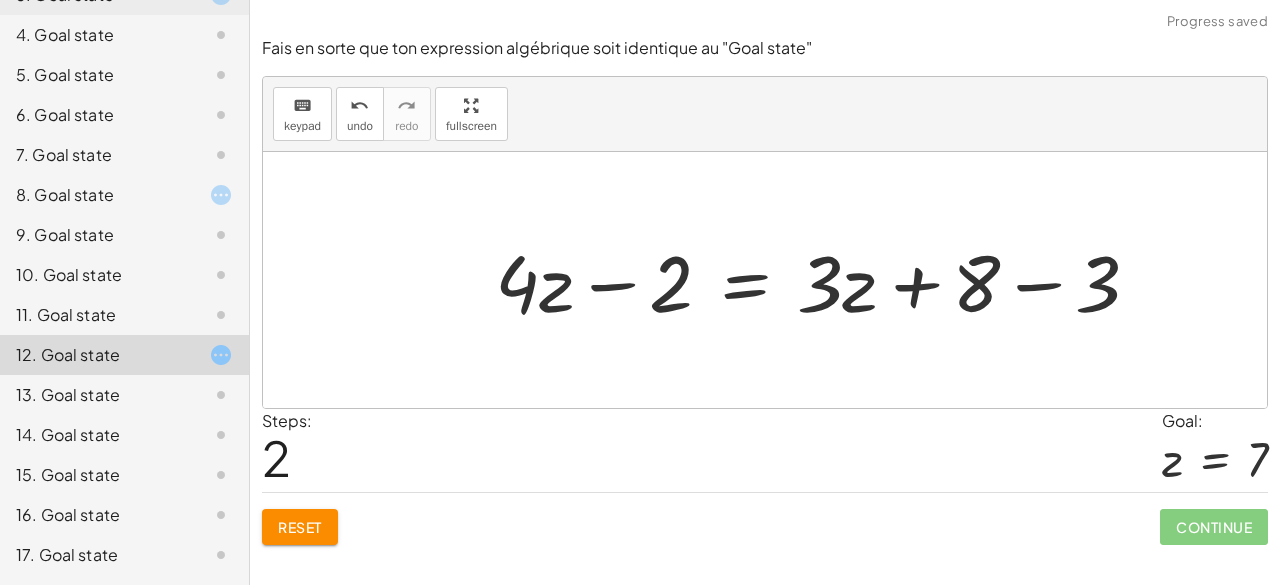 click at bounding box center [825, 280] 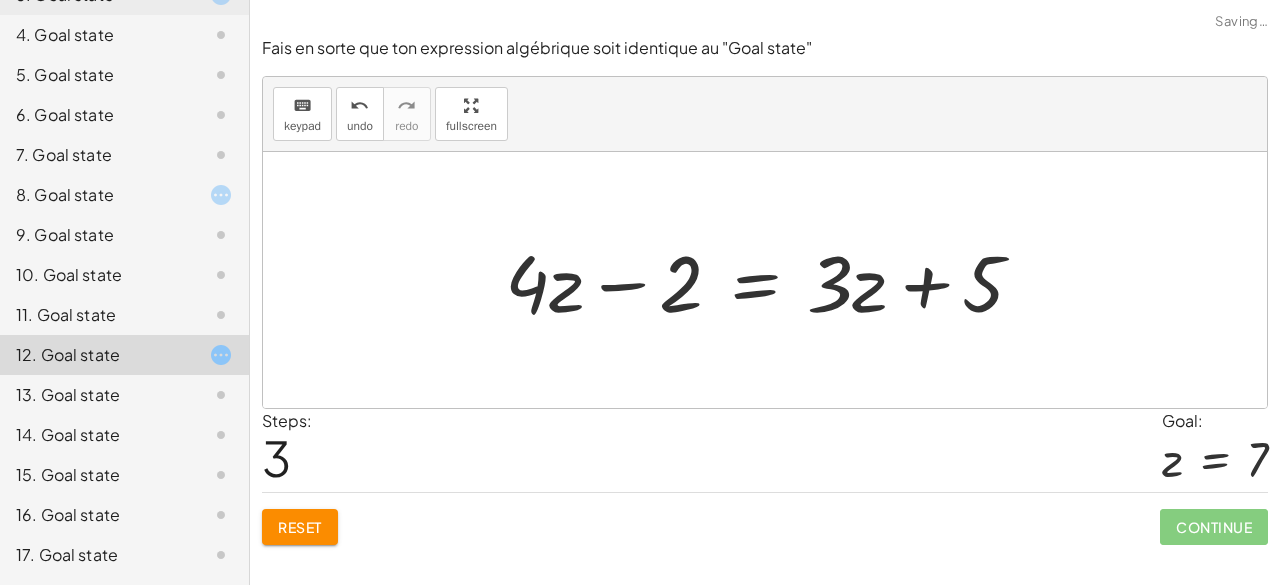 click at bounding box center [772, 280] 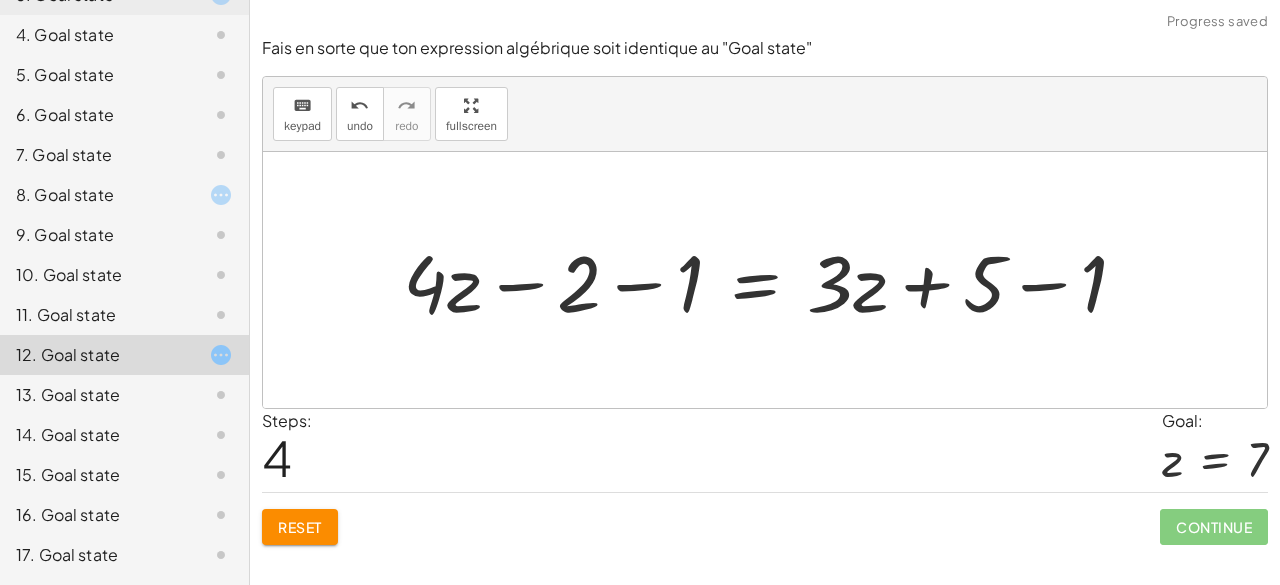 click at bounding box center [773, 280] 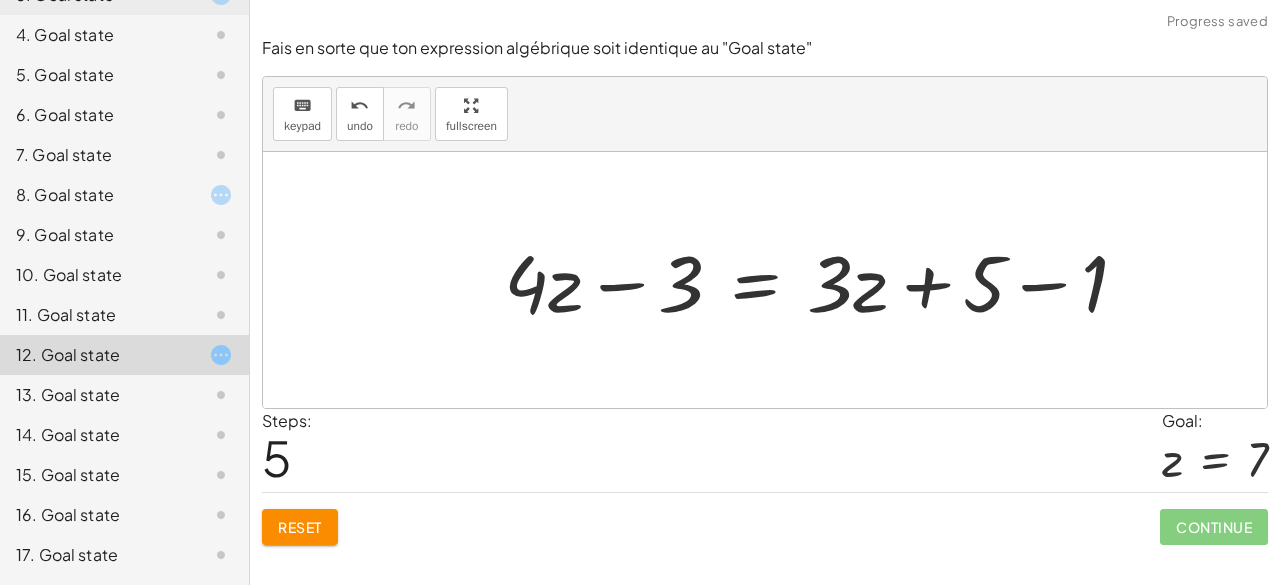 click at bounding box center (823, 280) 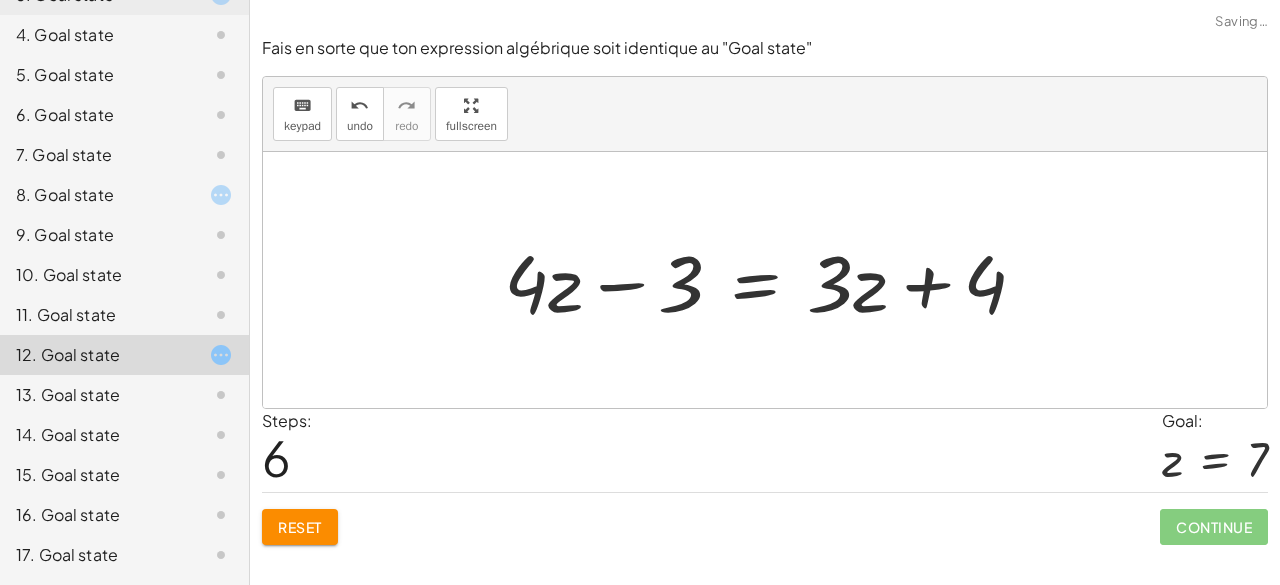 click at bounding box center [773, 280] 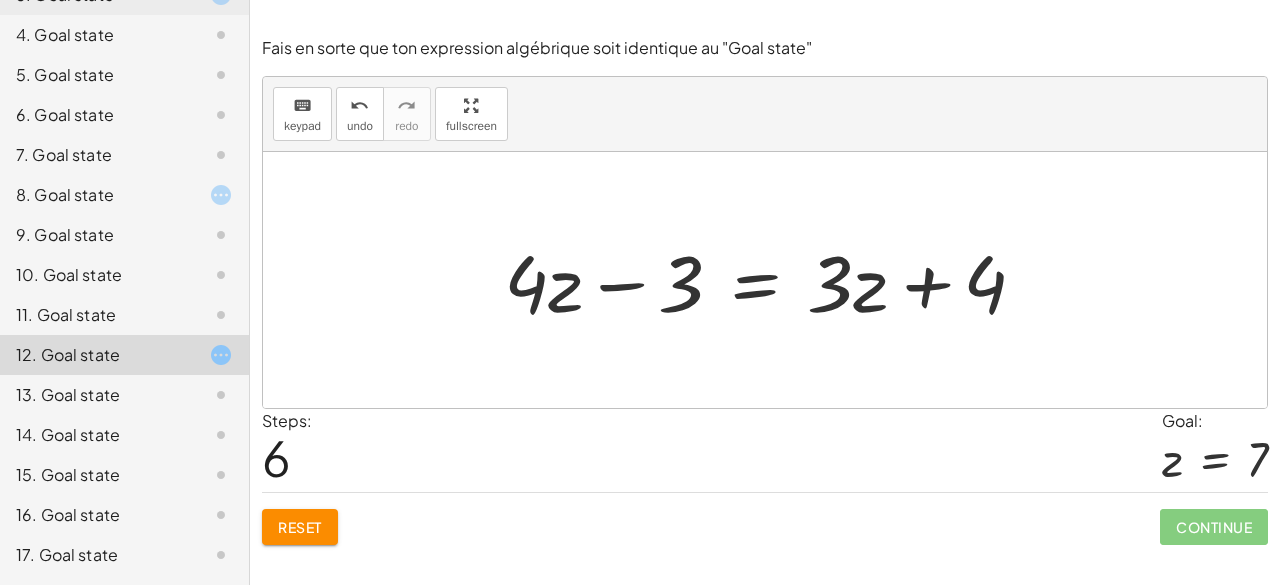 click at bounding box center [773, 280] 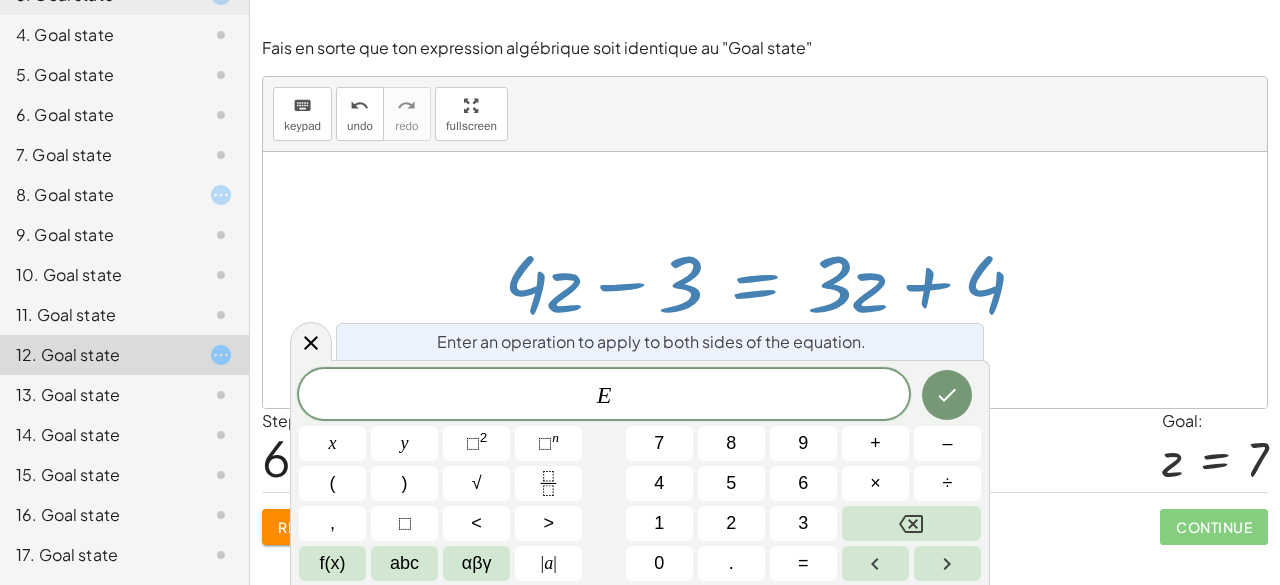 click at bounding box center [773, 280] 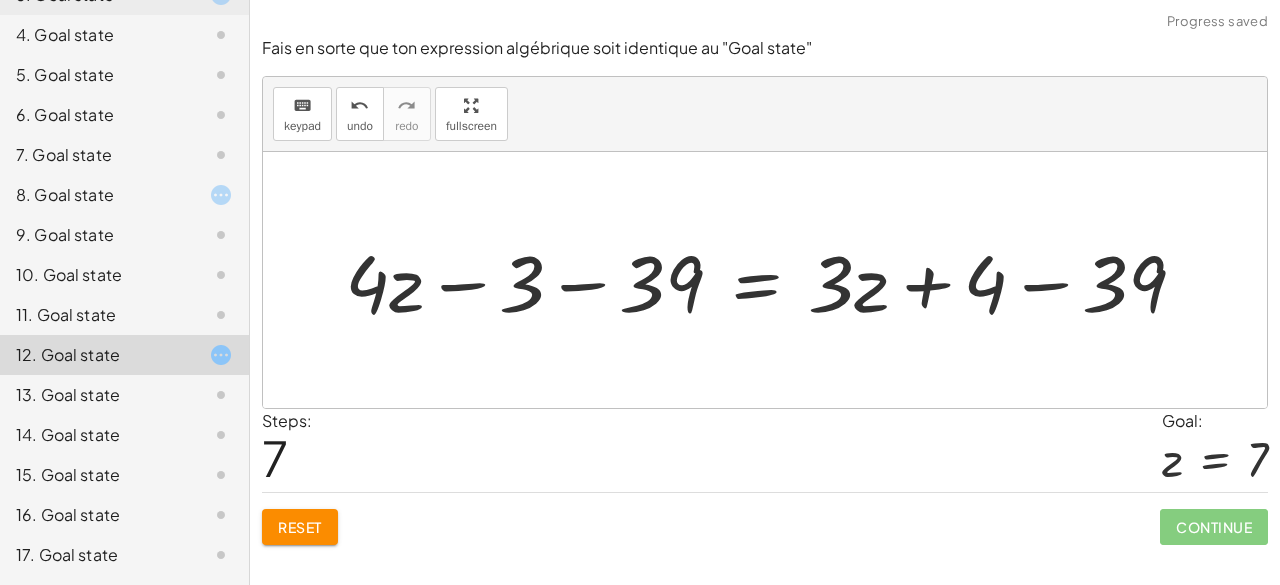 click at bounding box center (773, 280) 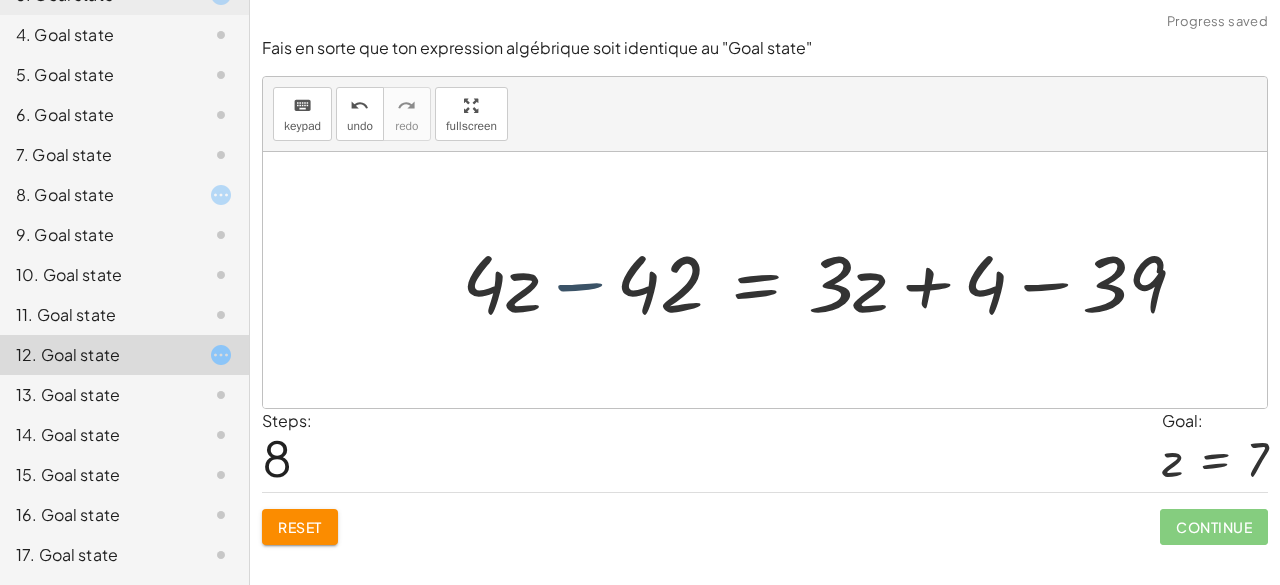 click at bounding box center [832, 280] 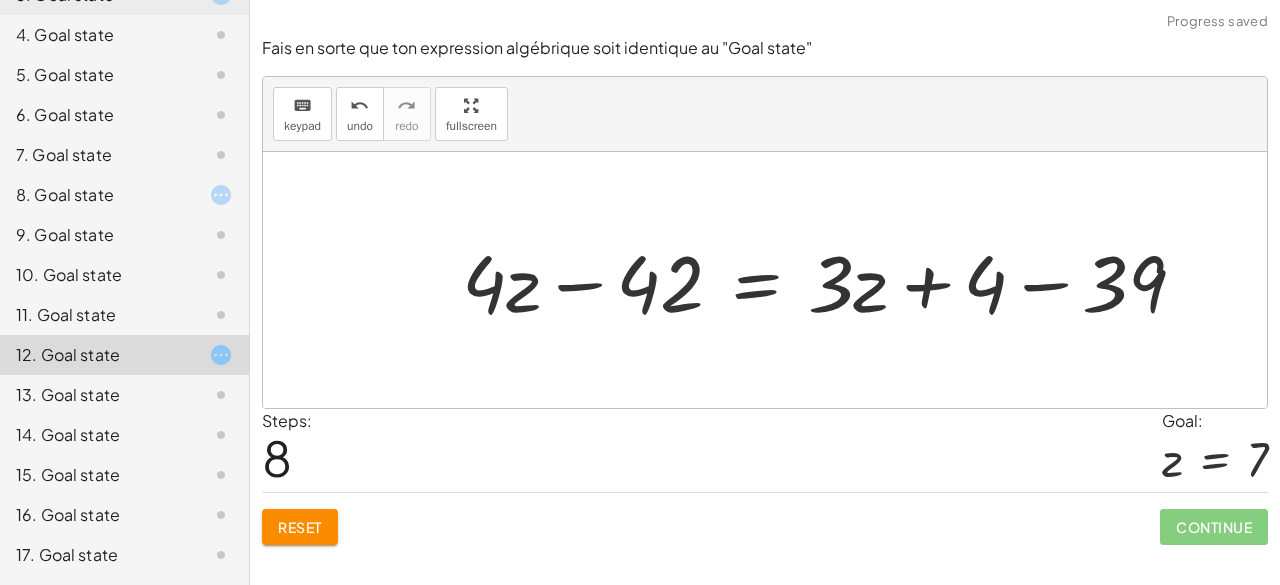 click at bounding box center [832, 280] 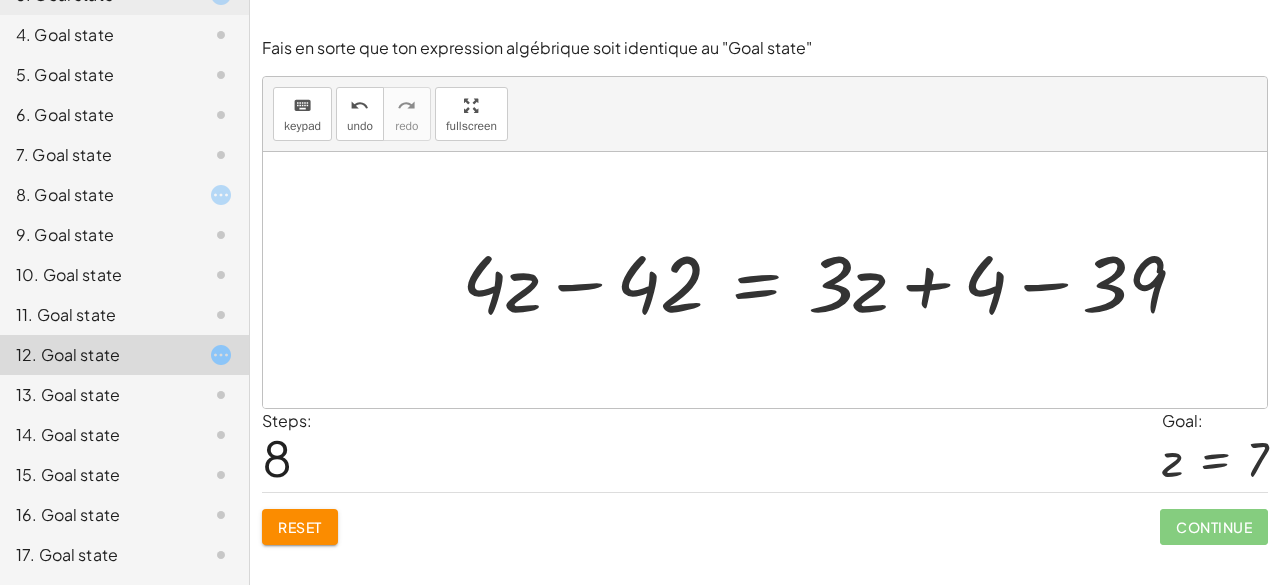 click at bounding box center (832, 280) 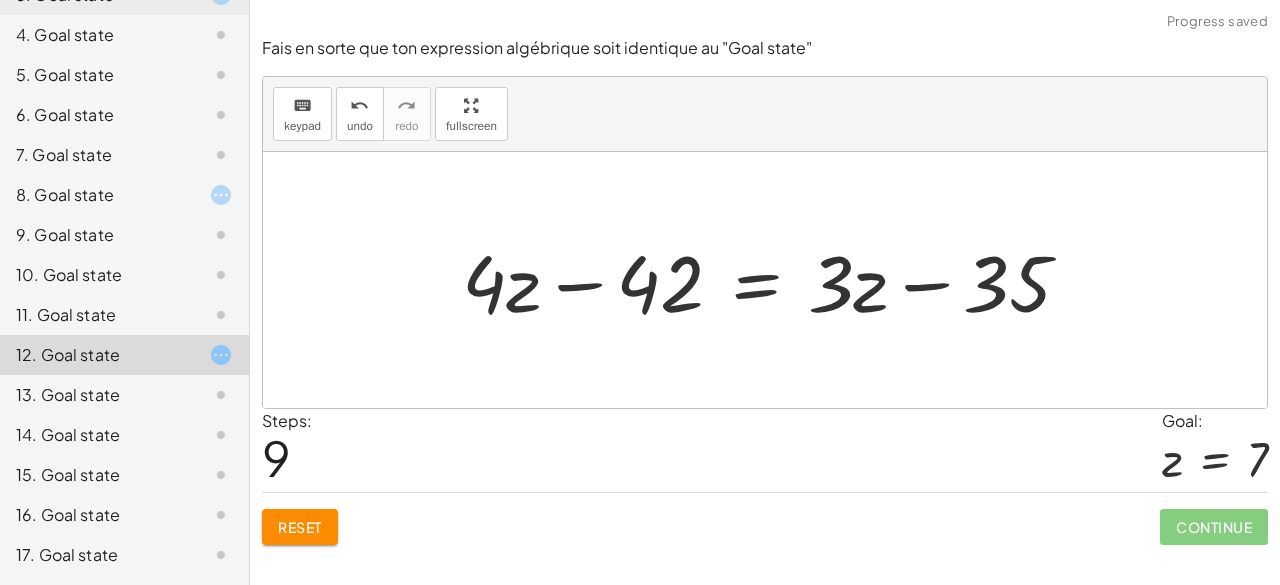 click at bounding box center [774, 280] 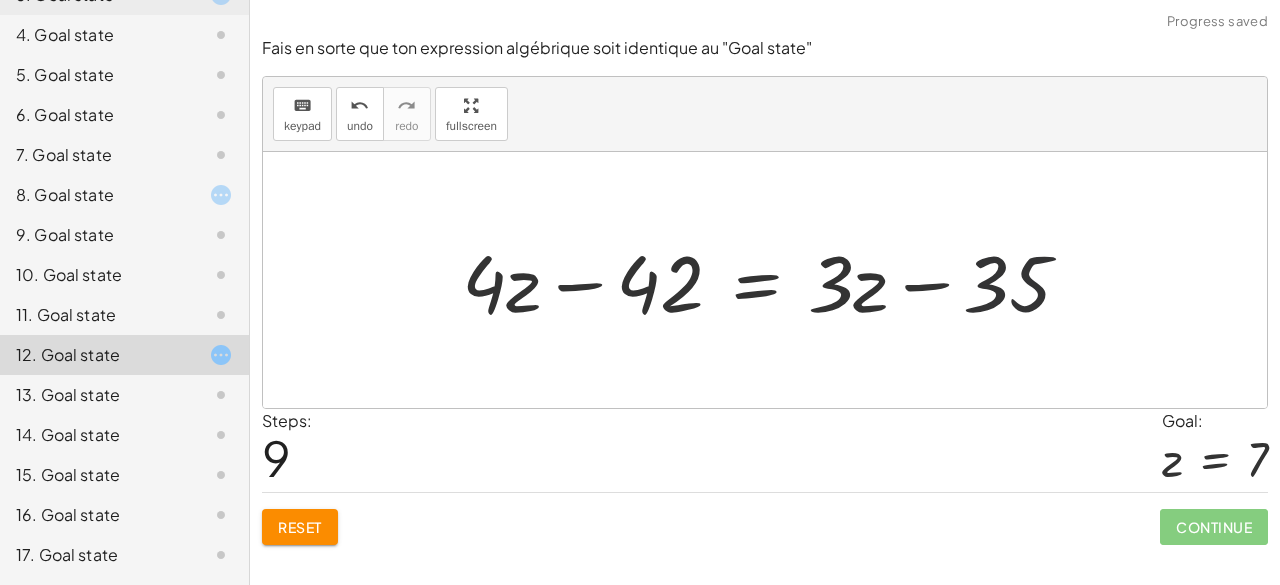 click at bounding box center (774, 280) 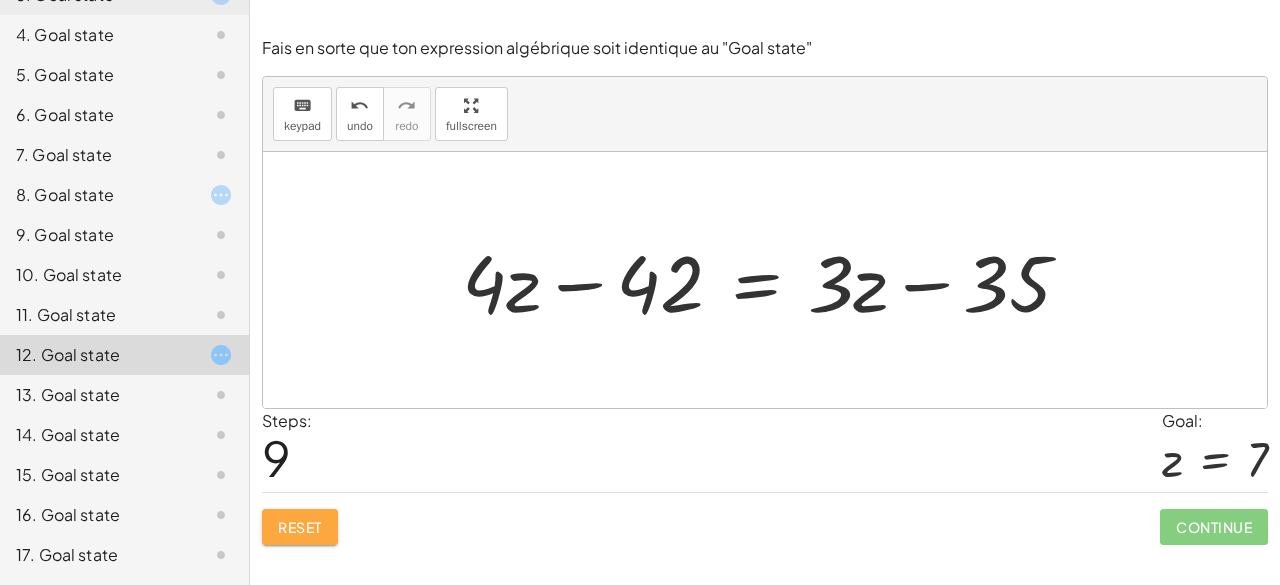click on "Reset" 